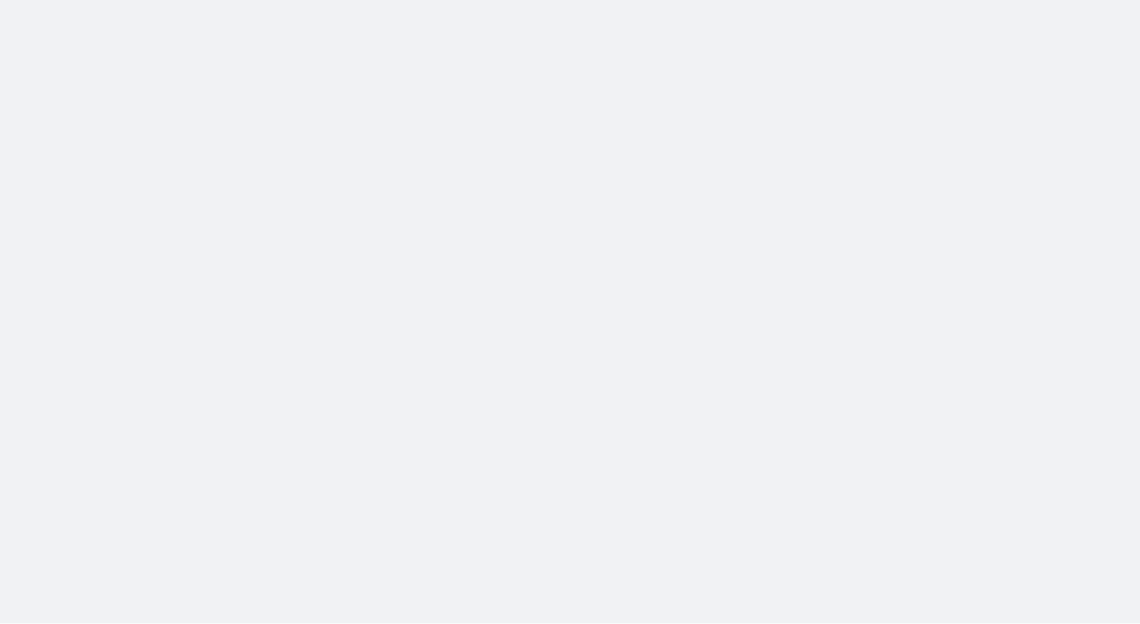 scroll, scrollTop: 0, scrollLeft: 0, axis: both 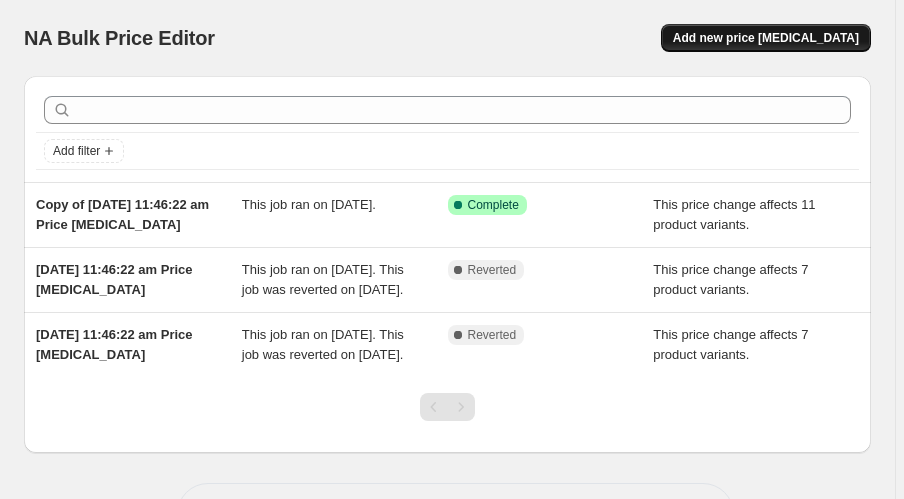 click on "Add new price [MEDICAL_DATA]" at bounding box center (766, 38) 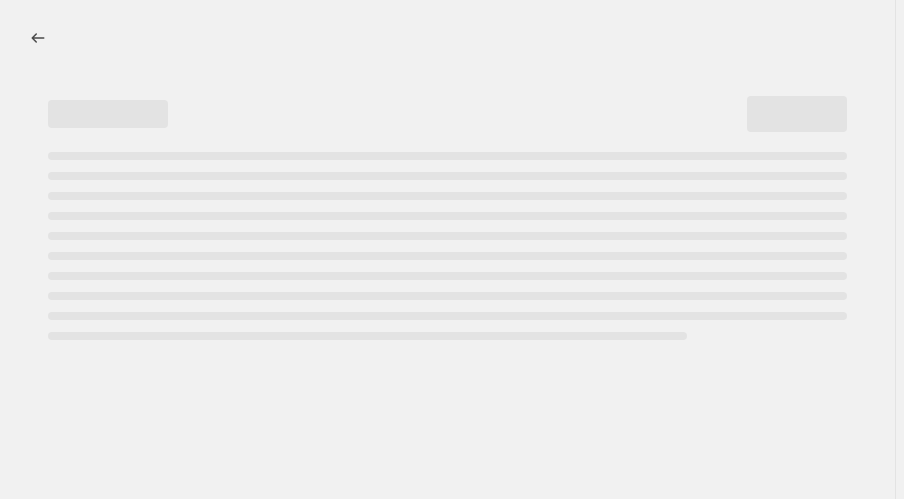 select on "percentage" 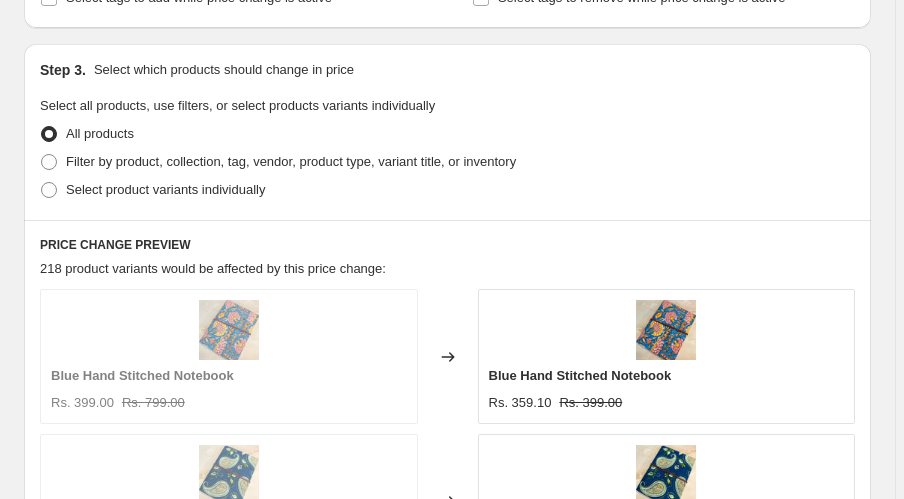 scroll, scrollTop: 1120, scrollLeft: 0, axis: vertical 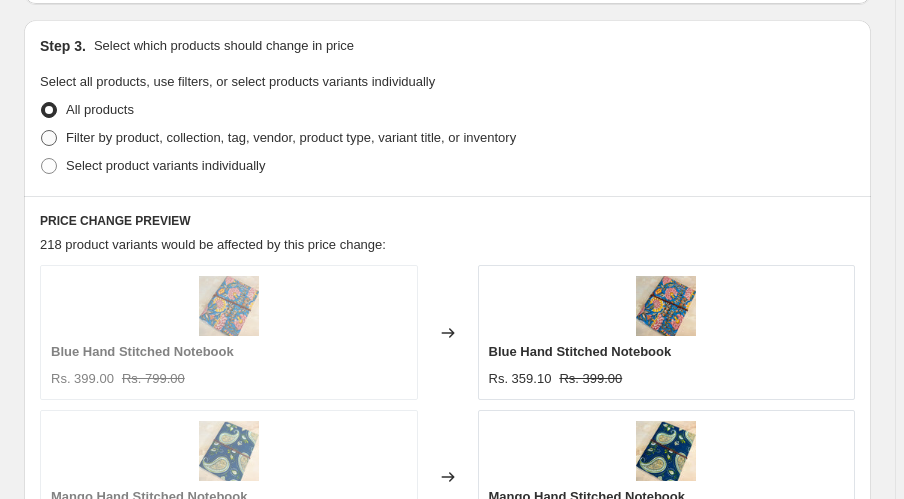 click on "Filter by product, collection, tag, vendor, product type, variant title, or inventory" at bounding box center [278, 138] 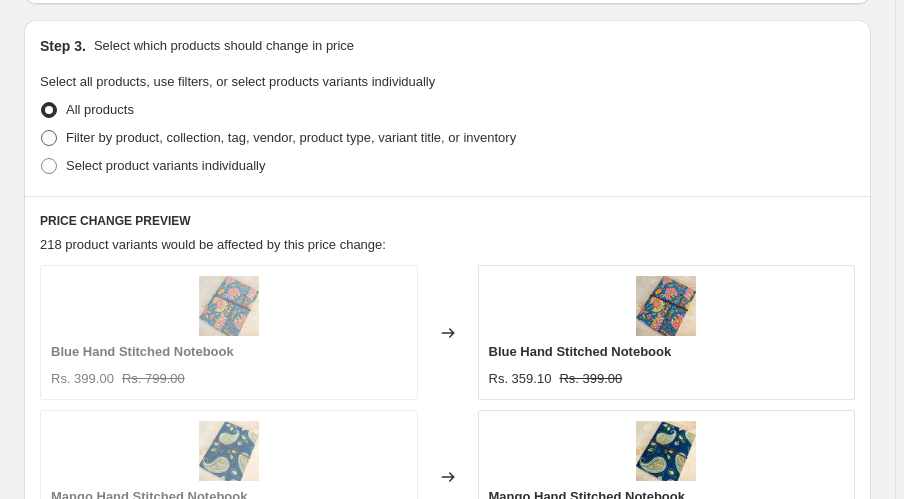 radio on "true" 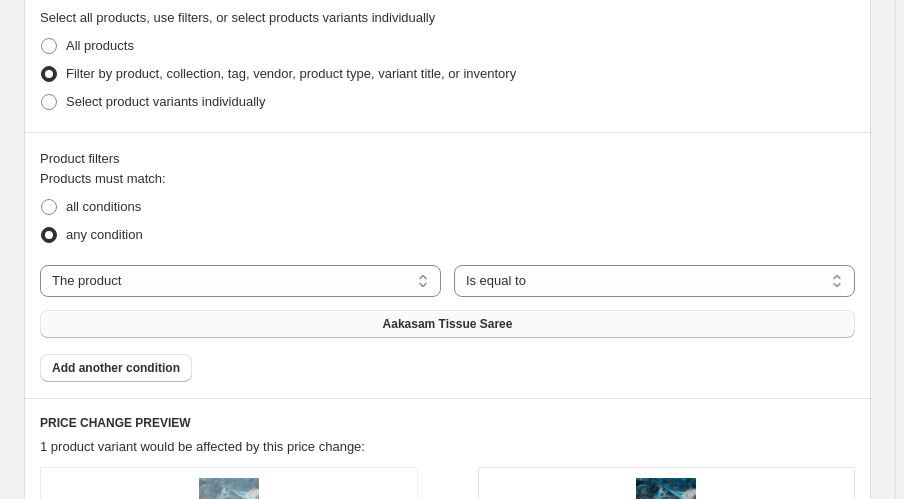 scroll, scrollTop: 1200, scrollLeft: 0, axis: vertical 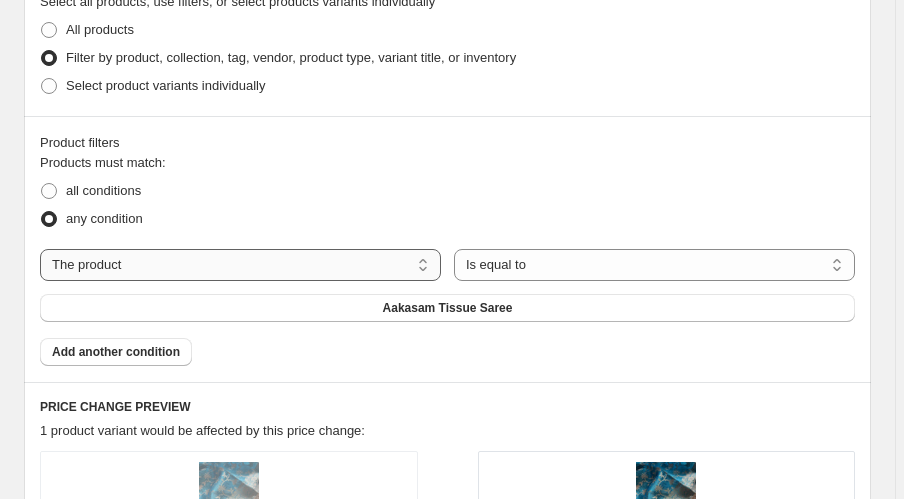 click on "The product The product's collection The product's tag The product's vendor The product's status The variant's title Inventory quantity" at bounding box center (240, 265) 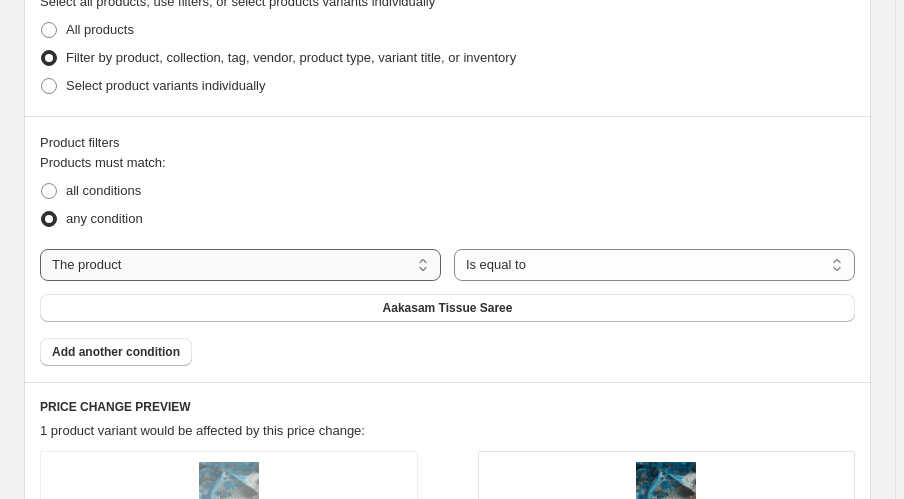 select on "collection" 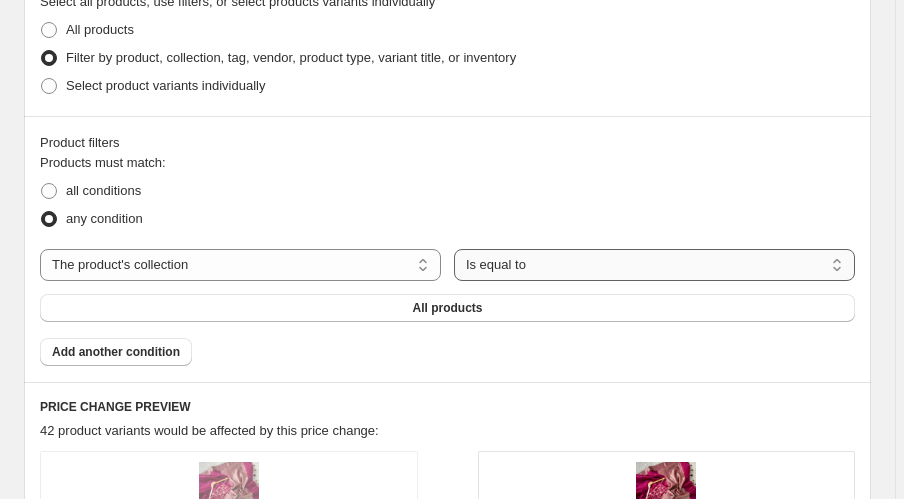 click on "Is equal to Is not equal to" at bounding box center (654, 265) 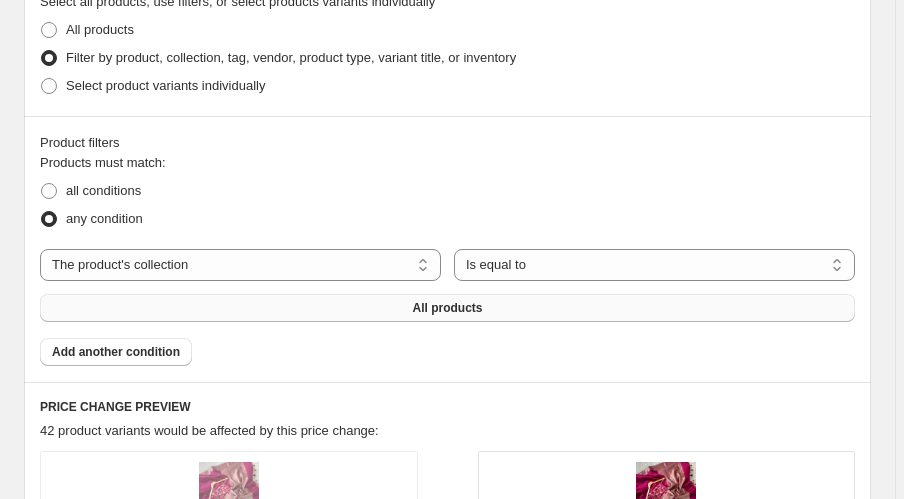 click on "All products" at bounding box center [447, 308] 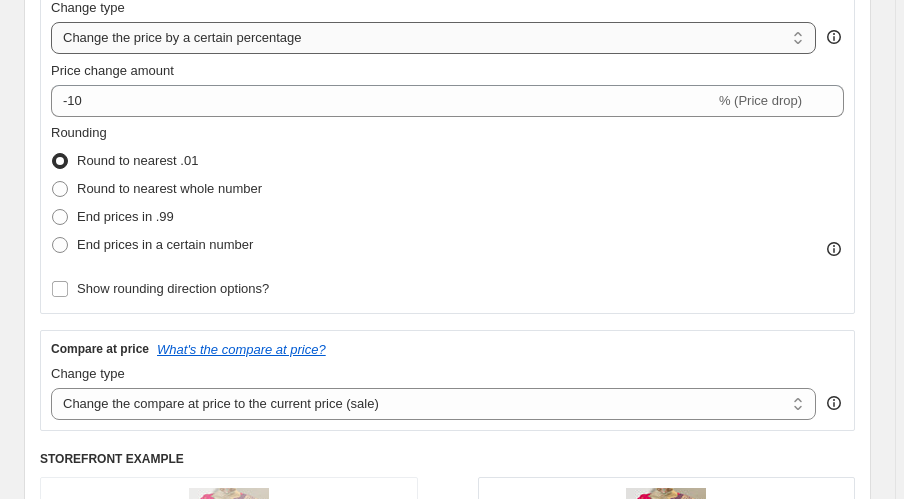 scroll, scrollTop: 320, scrollLeft: 0, axis: vertical 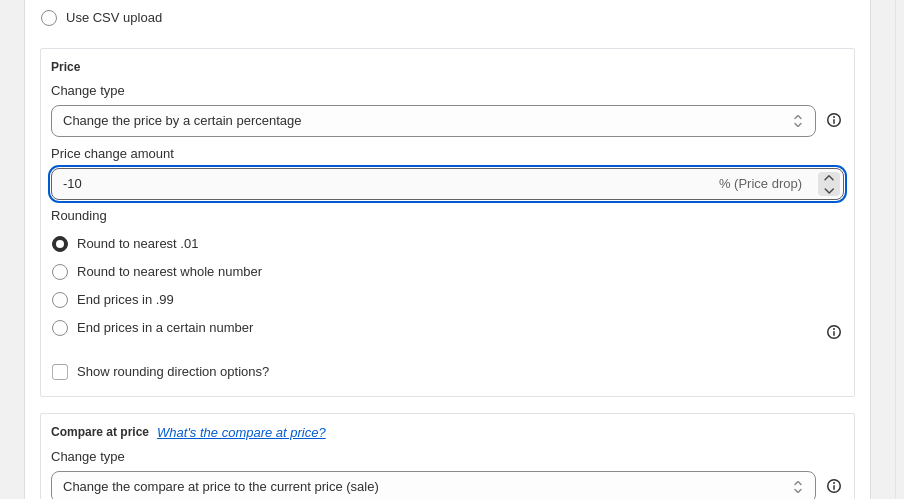 click on "-10" at bounding box center [383, 184] 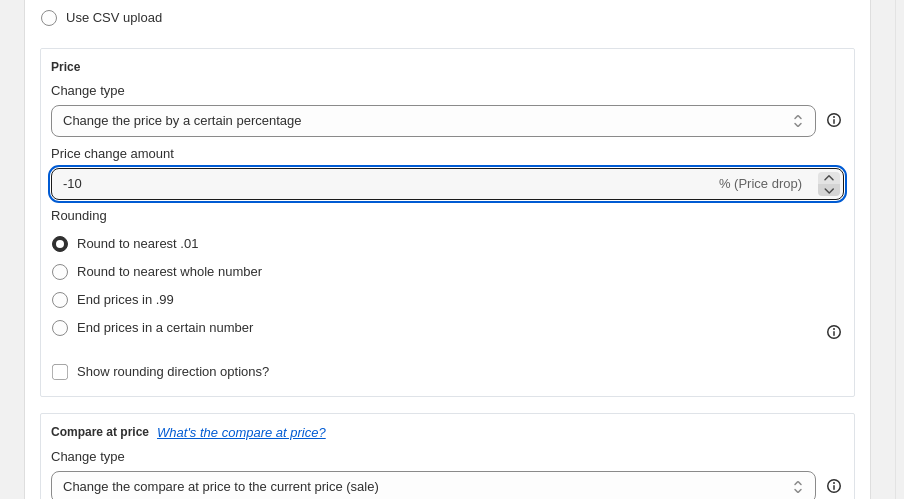 click 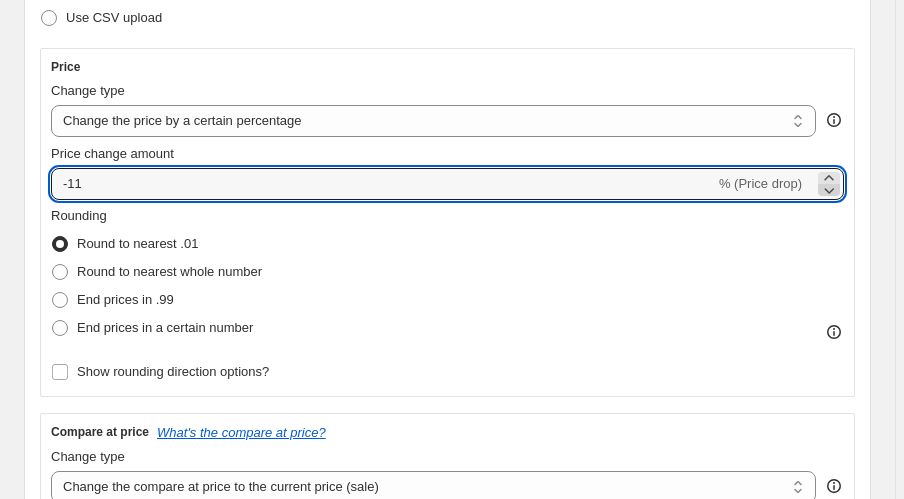 click 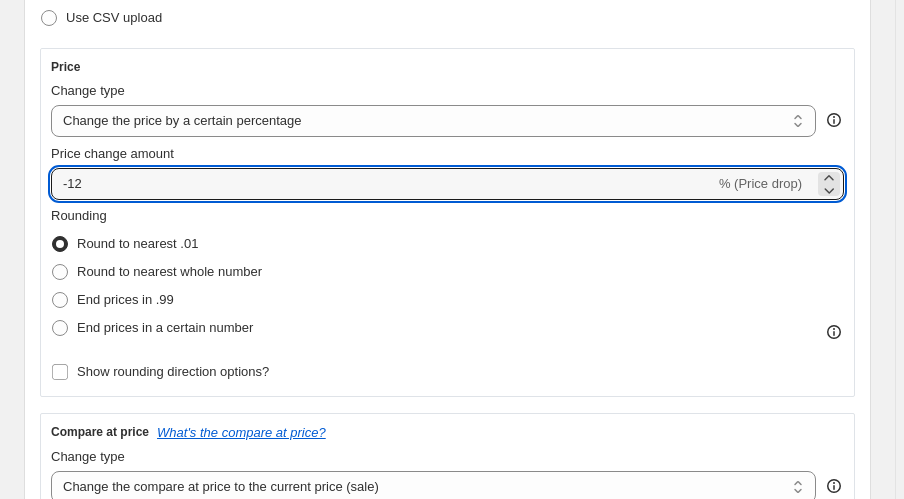click on "% (Price drop)" at bounding box center (760, 183) 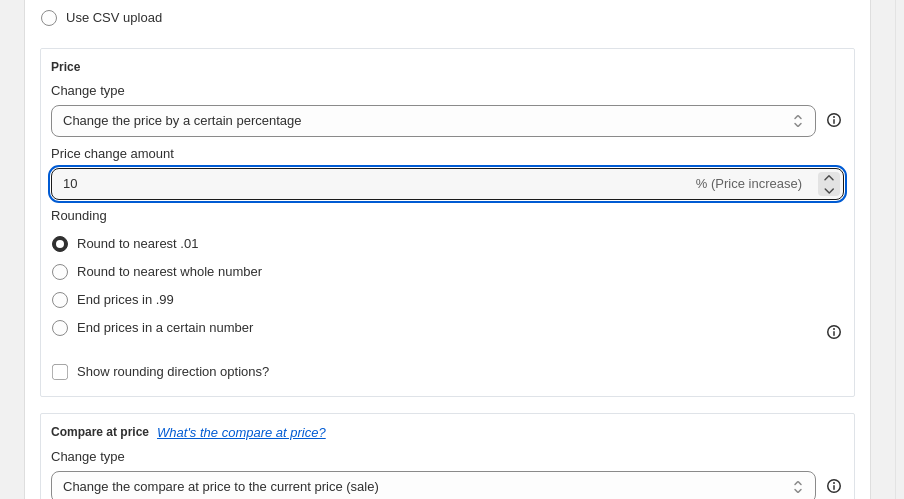 type on "10" 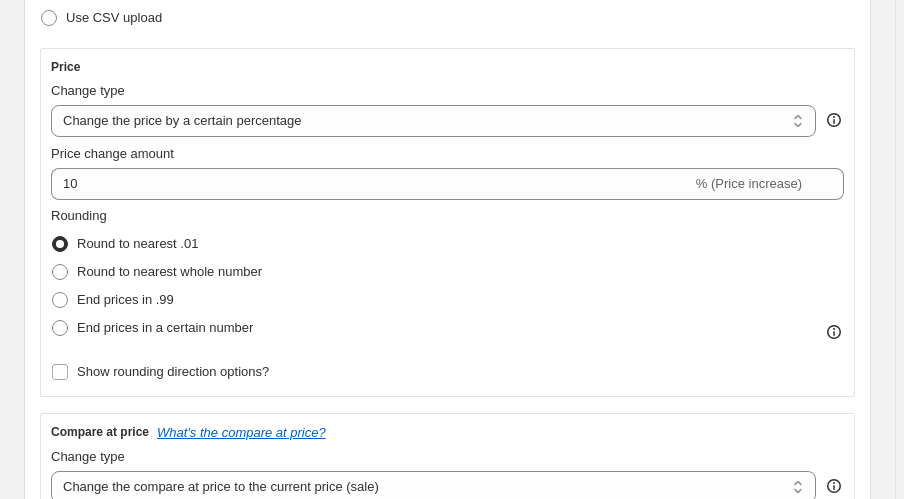 click on "Rounding Round to nearest .01 Round to nearest whole number End prices in .99 End prices in a certain number" at bounding box center (447, 274) 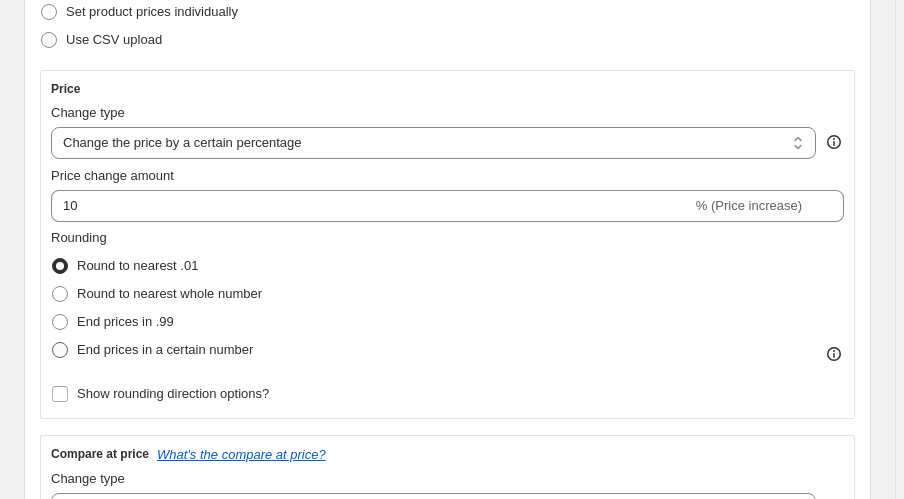 scroll, scrollTop: 240, scrollLeft: 0, axis: vertical 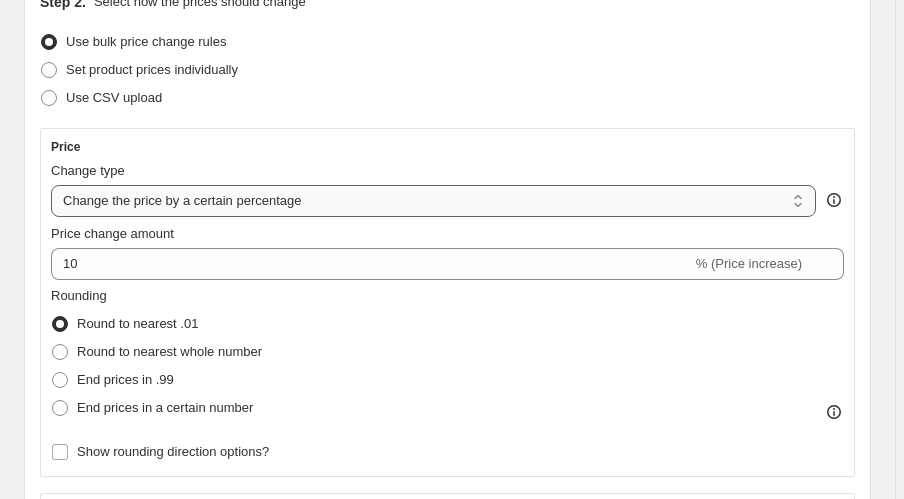 click on "Change the price to a certain amount Change the price by a certain amount Change the price by a certain percentage Change the price to the current compare at price (price before sale) Change the price by a certain amount relative to the compare at price Change the price by a certain percentage relative to the compare at price Don't change the price Change the price by a certain percentage relative to the cost per item Change price to certain cost margin" at bounding box center [433, 201] 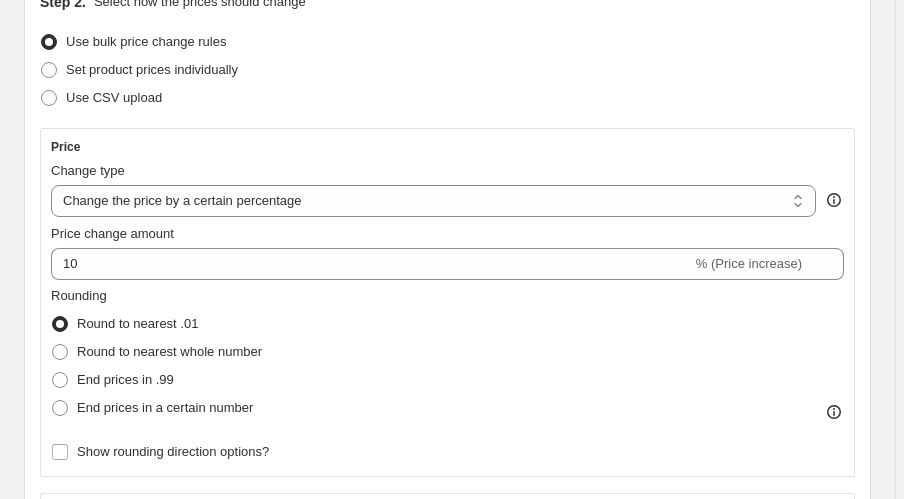 select on "margin" 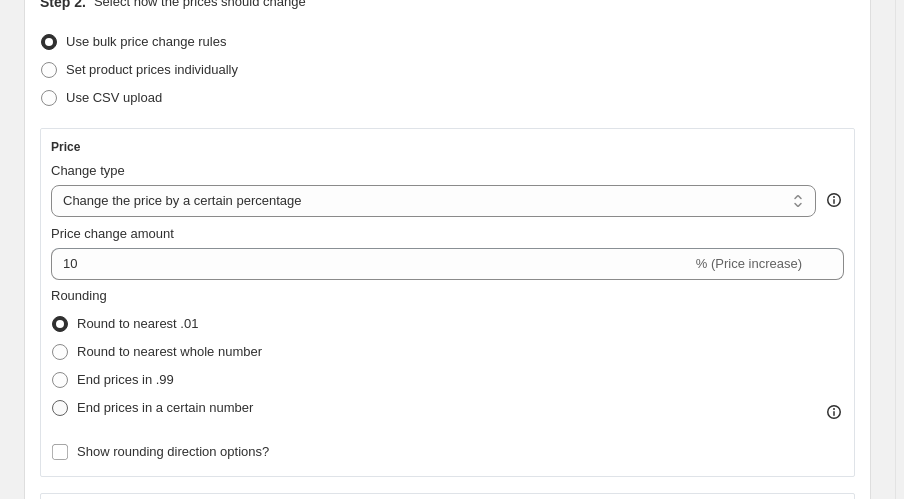 type on "50" 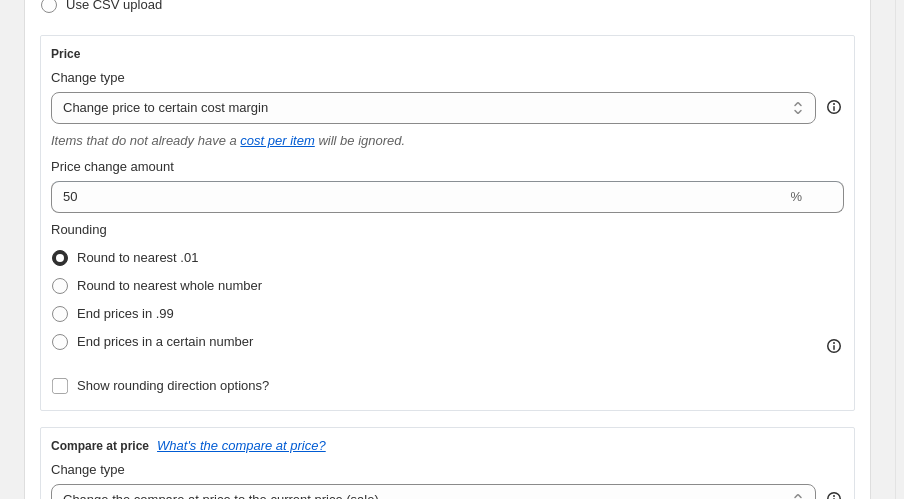 scroll, scrollTop: 320, scrollLeft: 0, axis: vertical 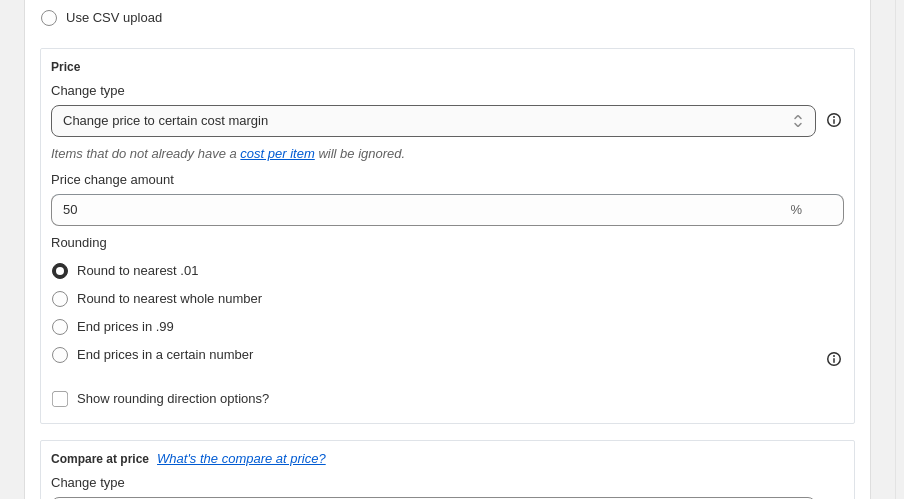 click on "Change the price to a certain amount Change the price by a certain amount Change the price by a certain percentage Change the price to the current compare at price (price before sale) Change the price by a certain amount relative to the compare at price Change the price by a certain percentage relative to the compare at price Don't change the price Change the price by a certain percentage relative to the cost per item Change price to certain cost margin" at bounding box center (433, 121) 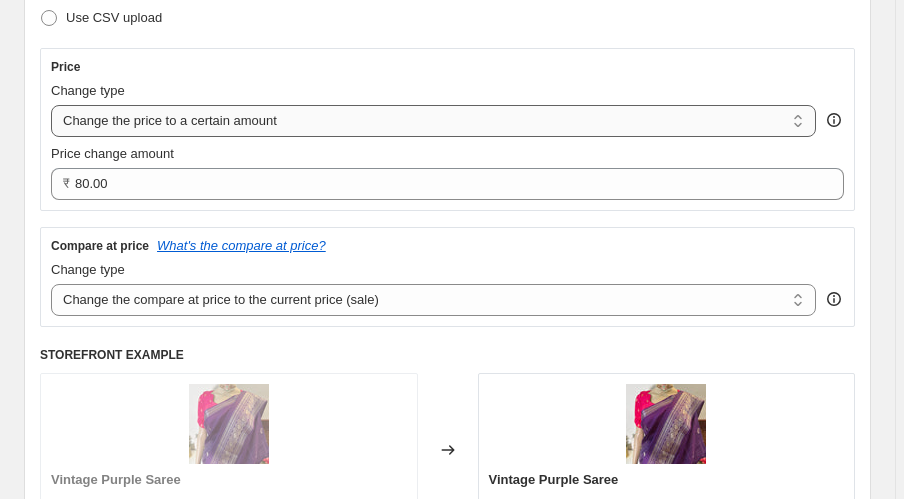 click on "Change the price to a certain amount Change the price by a certain amount Change the price by a certain percentage Change the price to the current compare at price (price before sale) Change the price by a certain amount relative to the compare at price Change the price by a certain percentage relative to the compare at price Don't change the price Change the price by a certain percentage relative to the cost per item Change price to certain cost margin" at bounding box center [433, 121] 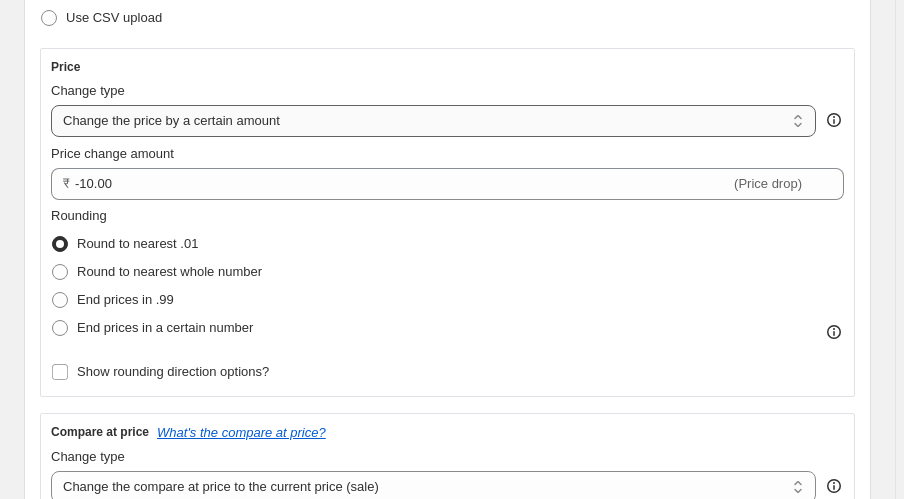 click on "Change the price to a certain amount Change the price by a certain amount Change the price by a certain percentage Change the price to the current compare at price (price before sale) Change the price by a certain amount relative to the compare at price Change the price by a certain percentage relative to the compare at price Don't change the price Change the price by a certain percentage relative to the cost per item Change price to certain cost margin" at bounding box center (433, 121) 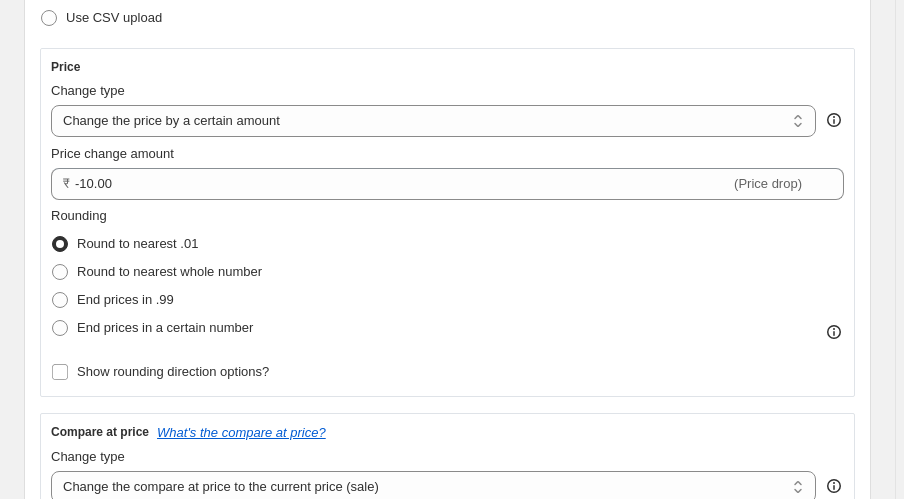 click on "Price" at bounding box center (447, 67) 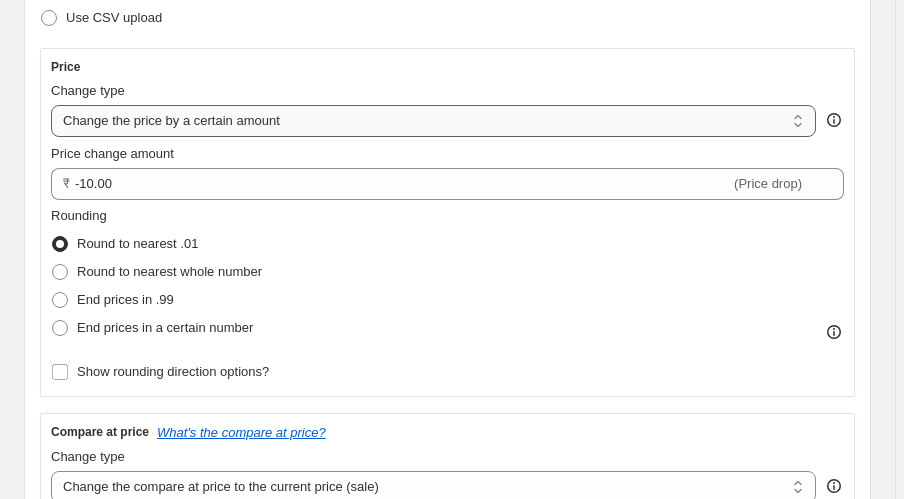 click on "Change the price to a certain amount Change the price by a certain amount Change the price by a certain percentage Change the price to the current compare at price (price before sale) Change the price by a certain amount relative to the compare at price Change the price by a certain percentage relative to the compare at price Don't change the price Change the price by a certain percentage relative to the cost per item Change price to certain cost margin" at bounding box center (433, 121) 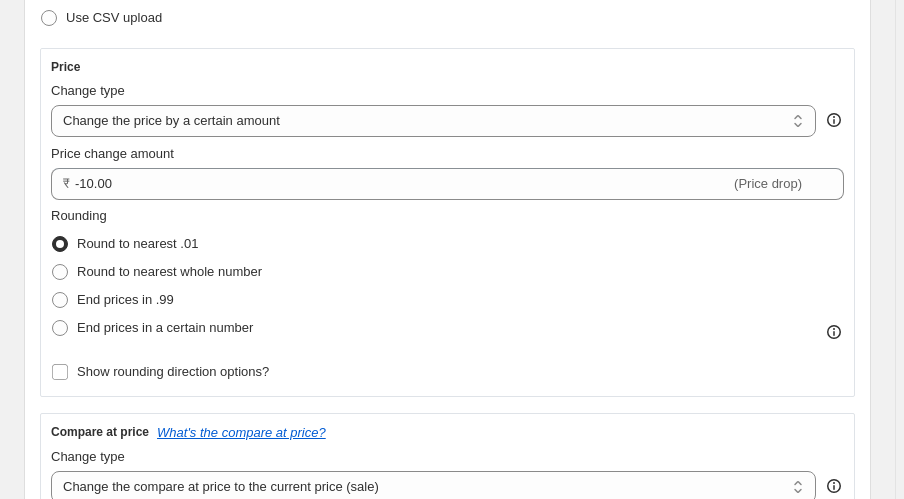 click on "Price" at bounding box center (447, 67) 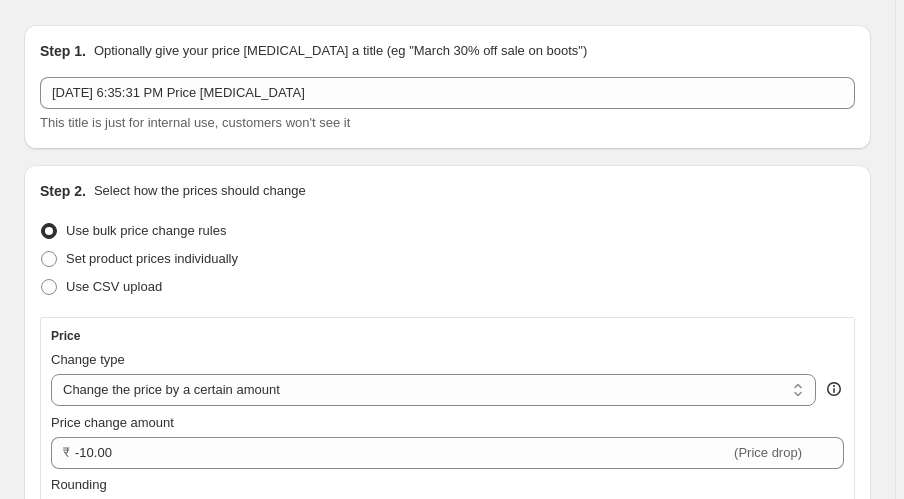 scroll, scrollTop: 0, scrollLeft: 0, axis: both 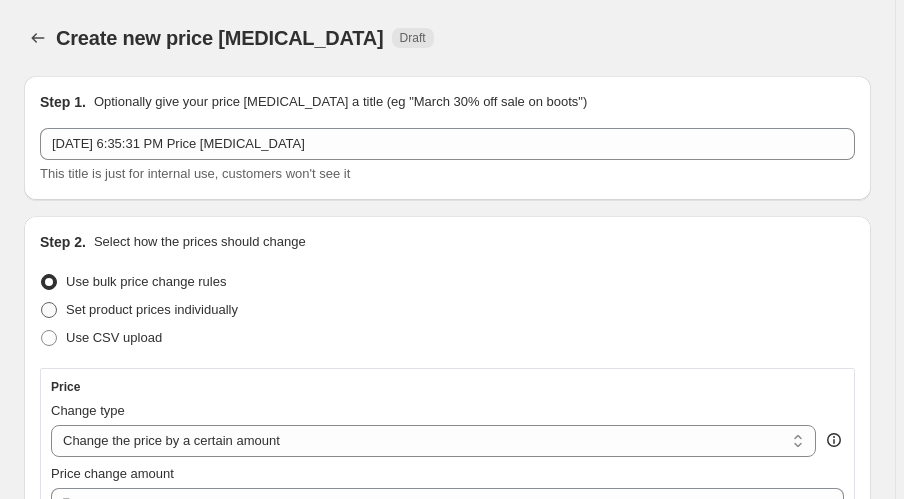 click on "Set product prices individually" at bounding box center [152, 309] 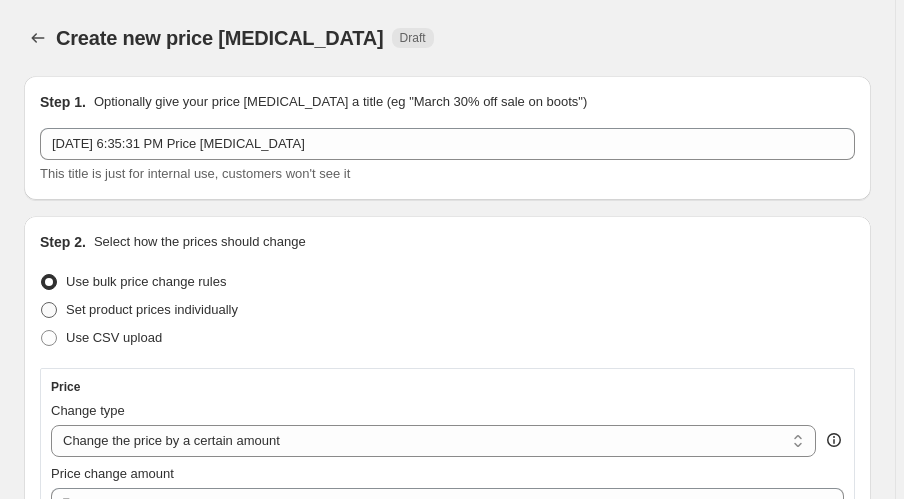 radio on "true" 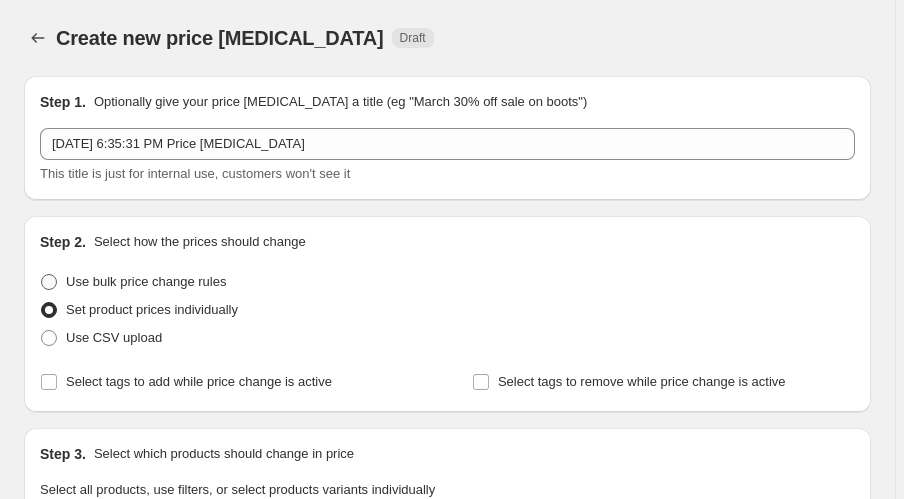 click on "Use bulk price change rules" at bounding box center (146, 281) 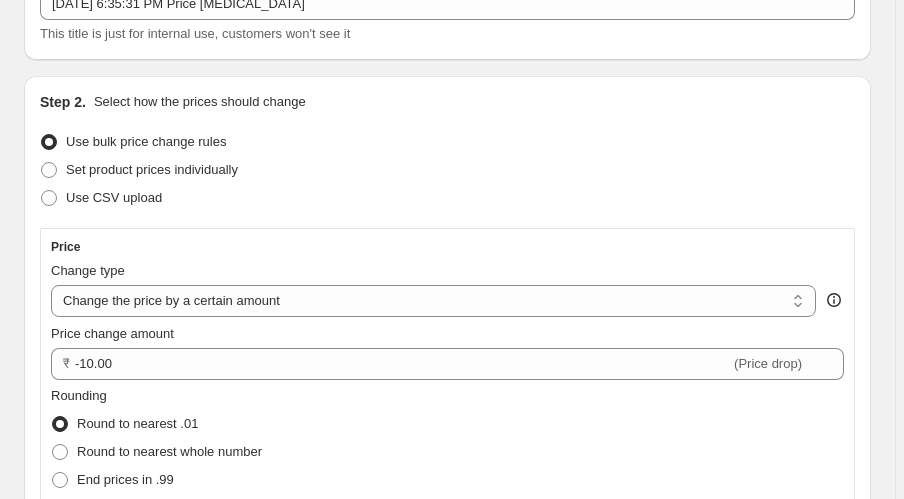 scroll, scrollTop: 160, scrollLeft: 0, axis: vertical 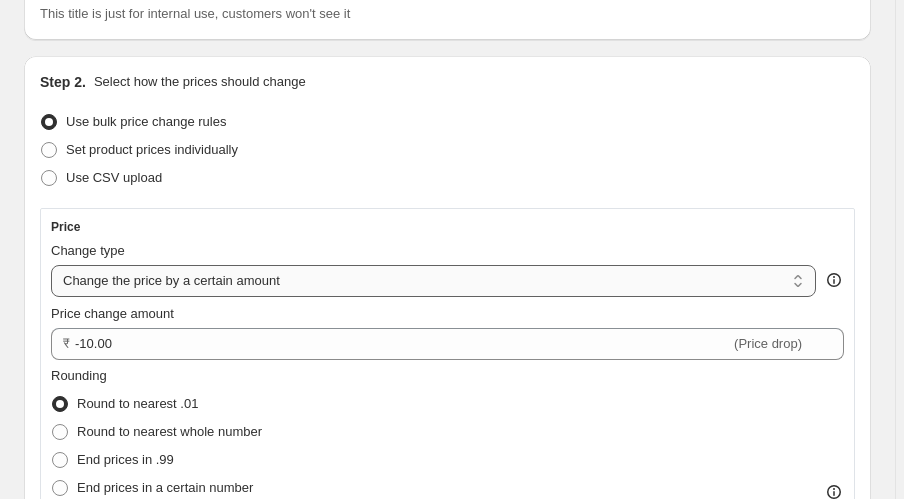 click on "Change the price to a certain amount Change the price by a certain amount Change the price by a certain percentage Change the price to the current compare at price (price before sale) Change the price by a certain amount relative to the compare at price Change the price by a certain percentage relative to the compare at price Don't change the price Change the price by a certain percentage relative to the cost per item Change price to certain cost margin" at bounding box center [433, 281] 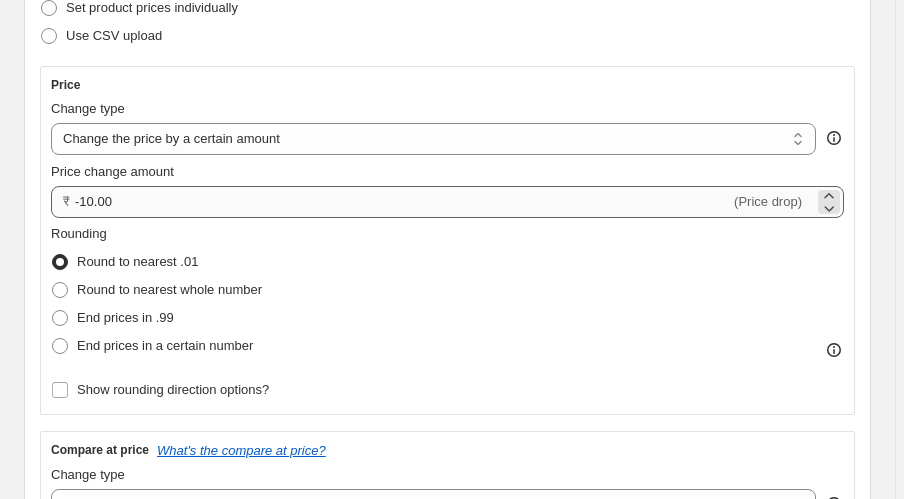 scroll, scrollTop: 320, scrollLeft: 0, axis: vertical 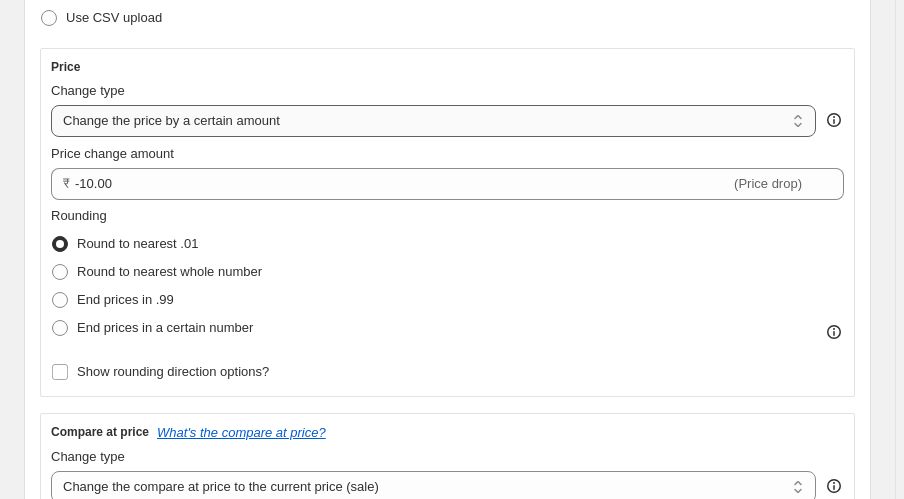 click on "Change the price to a certain amount Change the price by a certain amount Change the price by a certain percentage Change the price to the current compare at price (price before sale) Change the price by a certain amount relative to the compare at price Change the price by a certain percentage relative to the compare at price Don't change the price Change the price by a certain percentage relative to the cost per item Change price to certain cost margin" at bounding box center (433, 121) 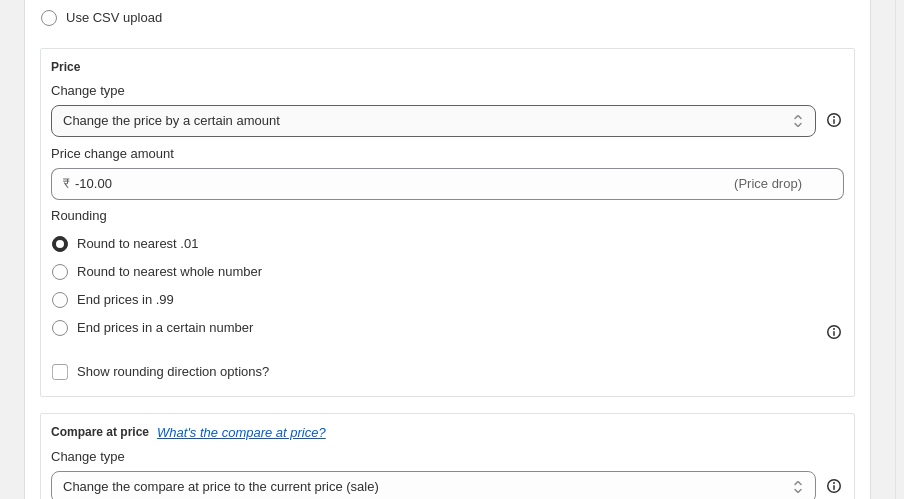 select on "margin" 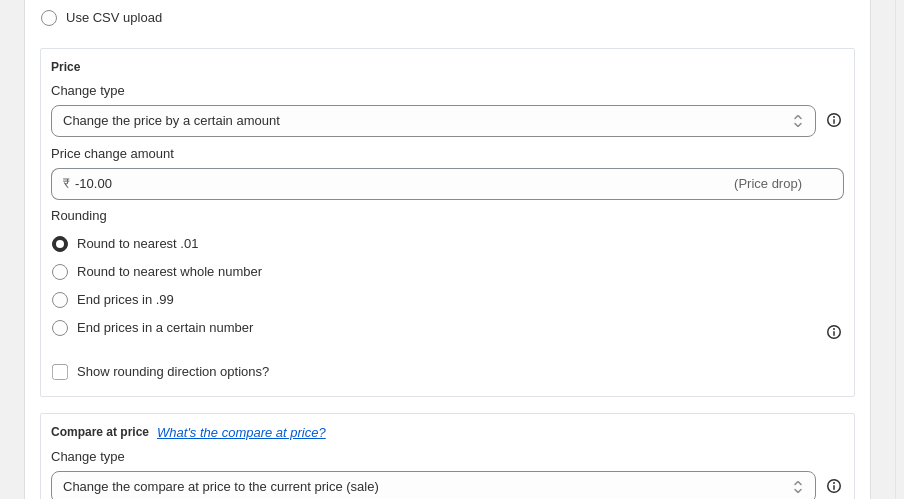 type on "50" 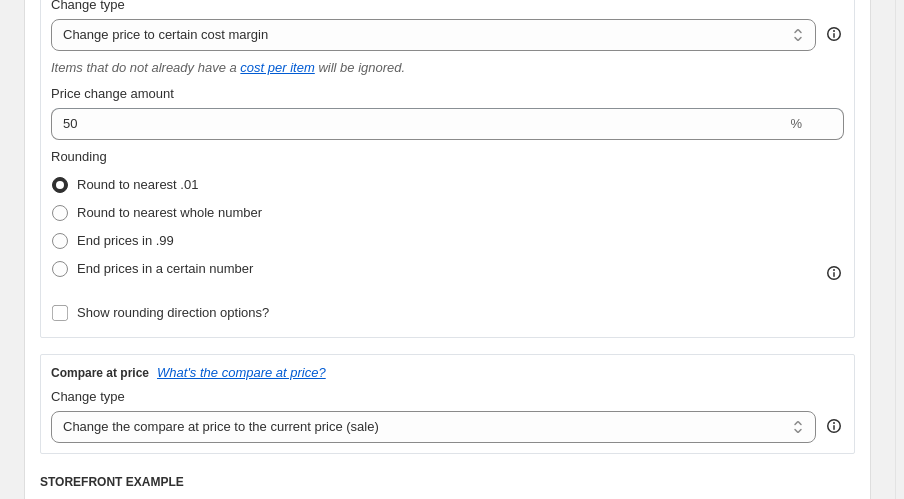scroll, scrollTop: 400, scrollLeft: 0, axis: vertical 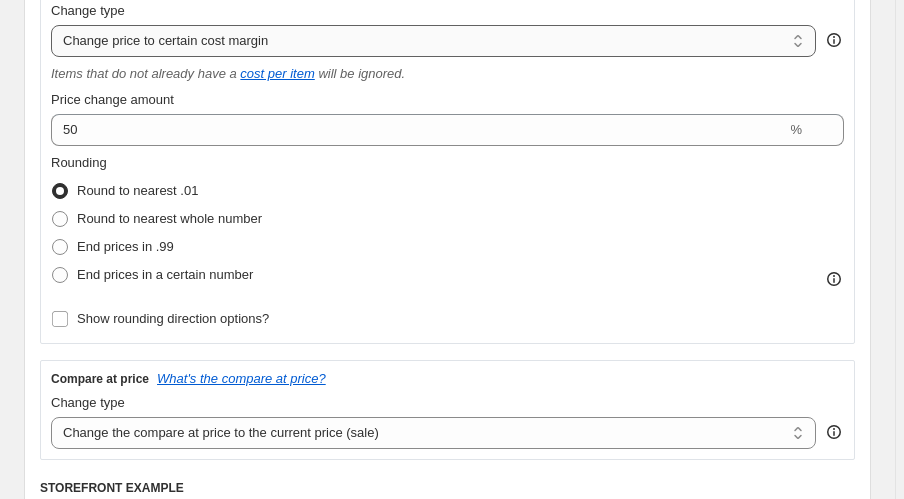 click on "Change the price to a certain amount Change the price by a certain amount Change the price by a certain percentage Change the price to the current compare at price (price before sale) Change the price by a certain amount relative to the compare at price Change the price by a certain percentage relative to the compare at price Don't change the price Change the price by a certain percentage relative to the cost per item Change price to certain cost margin" at bounding box center (433, 41) 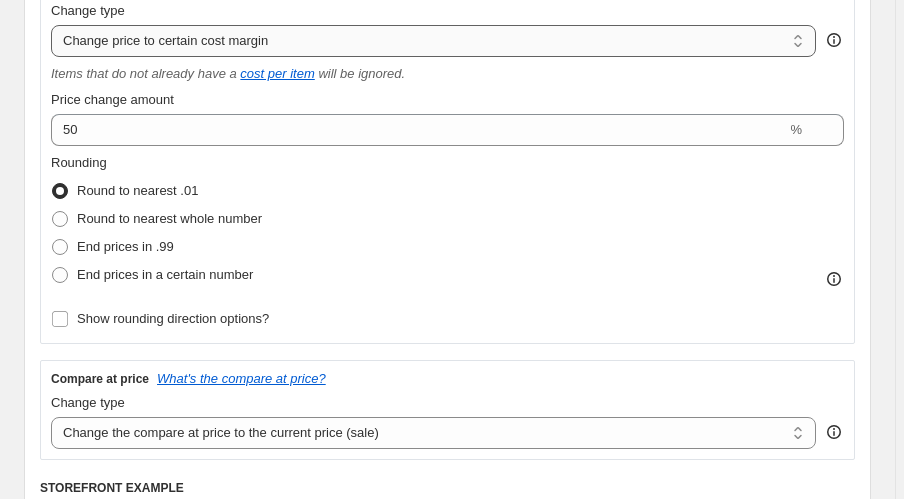 click on "Change the price to a certain amount Change the price by a certain amount Change the price by a certain percentage Change the price to the current compare at price (price before sale) Change the price by a certain amount relative to the compare at price Change the price by a certain percentage relative to the compare at price Don't change the price Change the price by a certain percentage relative to the cost per item Change price to certain cost margin" at bounding box center (433, 41) 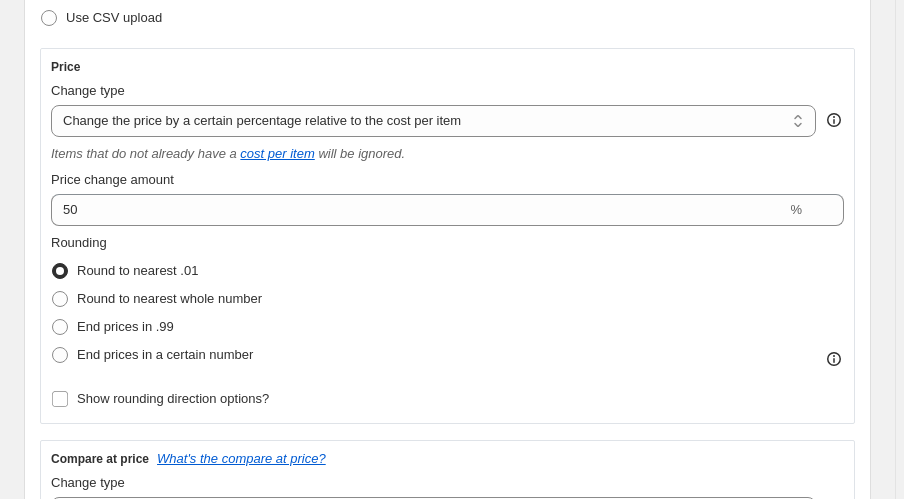 scroll, scrollTop: 240, scrollLeft: 0, axis: vertical 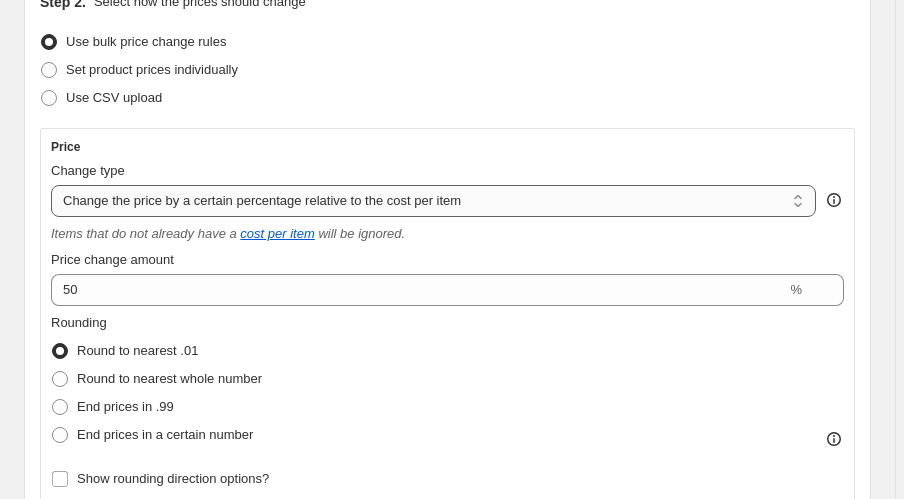 click on "Change the price to a certain amount Change the price by a certain amount Change the price by a certain percentage Change the price to the current compare at price (price before sale) Change the price by a certain amount relative to the compare at price Change the price by a certain percentage relative to the compare at price Don't change the price Change the price by a certain percentage relative to the cost per item Change price to certain cost margin" at bounding box center [433, 201] 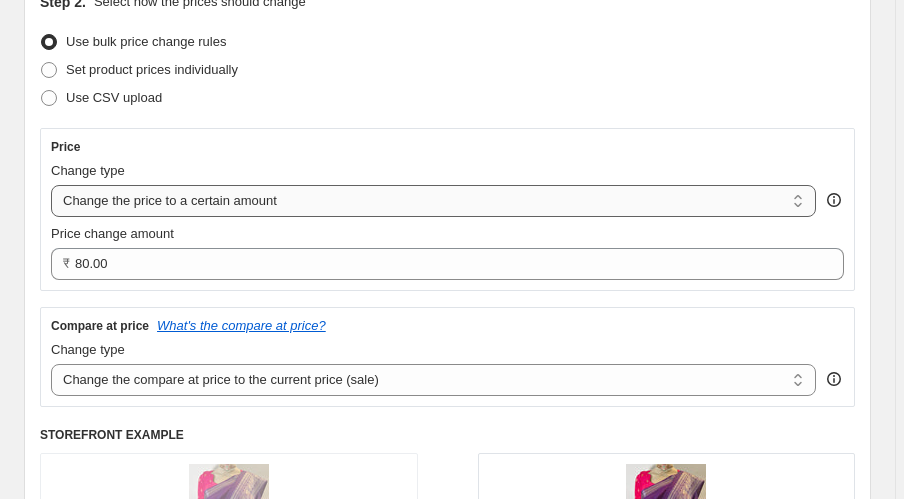 click on "Change the price to a certain amount Change the price by a certain amount Change the price by a certain percentage Change the price to the current compare at price (price before sale) Change the price by a certain amount relative to the compare at price Change the price by a certain percentage relative to the compare at price Don't change the price Change the price by a certain percentage relative to the cost per item Change price to certain cost margin" at bounding box center (433, 201) 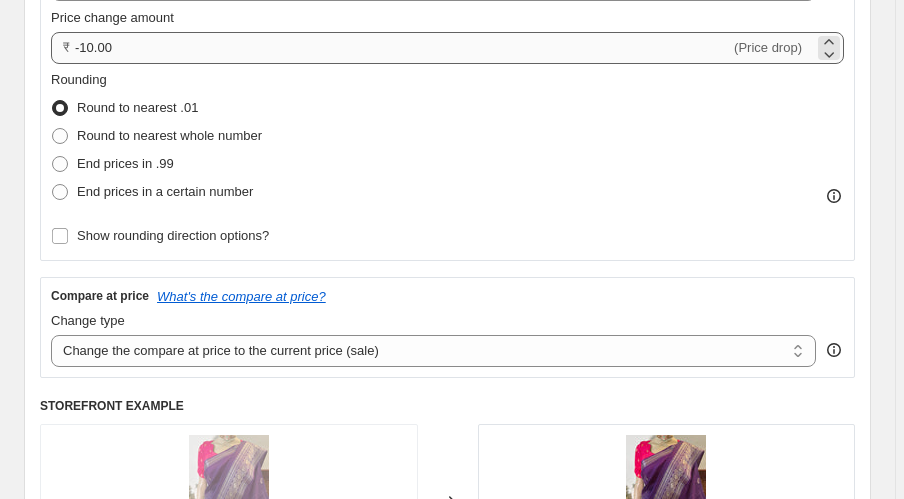 scroll, scrollTop: 320, scrollLeft: 0, axis: vertical 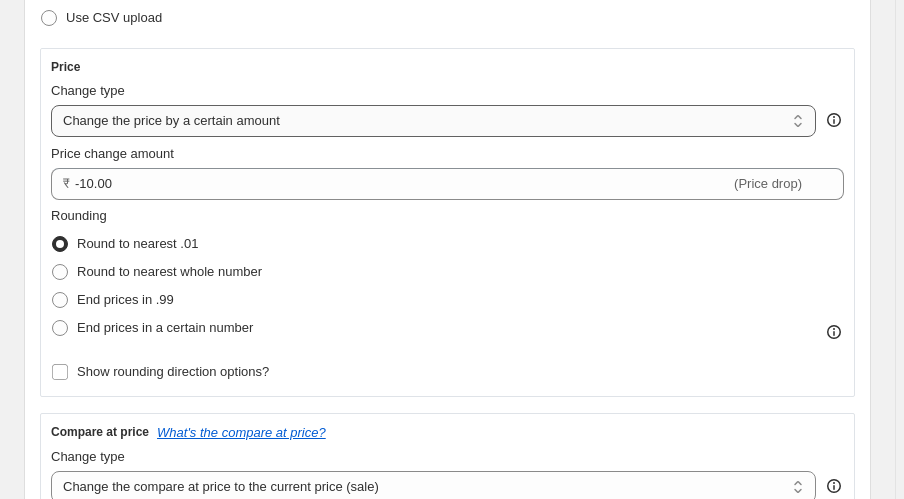 click on "Change the price to a certain amount Change the price by a certain amount Change the price by a certain percentage Change the price to the current compare at price (price before sale) Change the price by a certain amount relative to the compare at price Change the price by a certain percentage relative to the compare at price Don't change the price Change the price by a certain percentage relative to the cost per item Change price to certain cost margin" at bounding box center (433, 121) 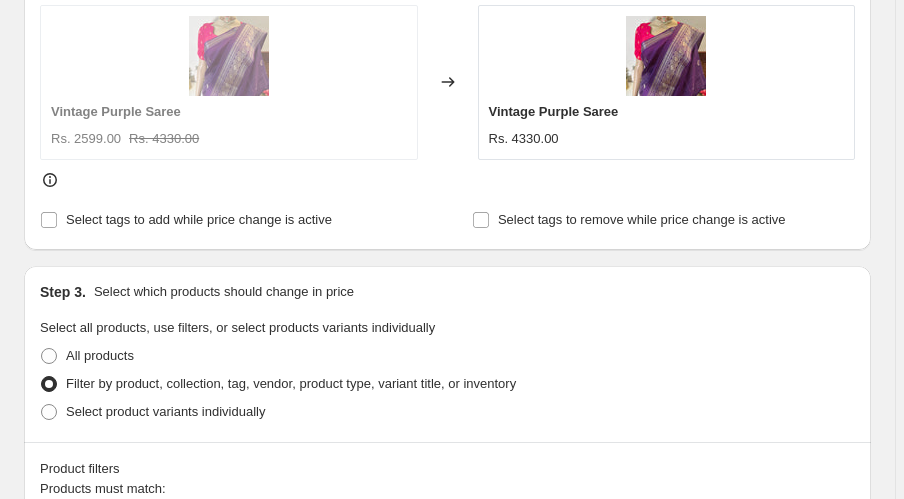 scroll, scrollTop: 640, scrollLeft: 0, axis: vertical 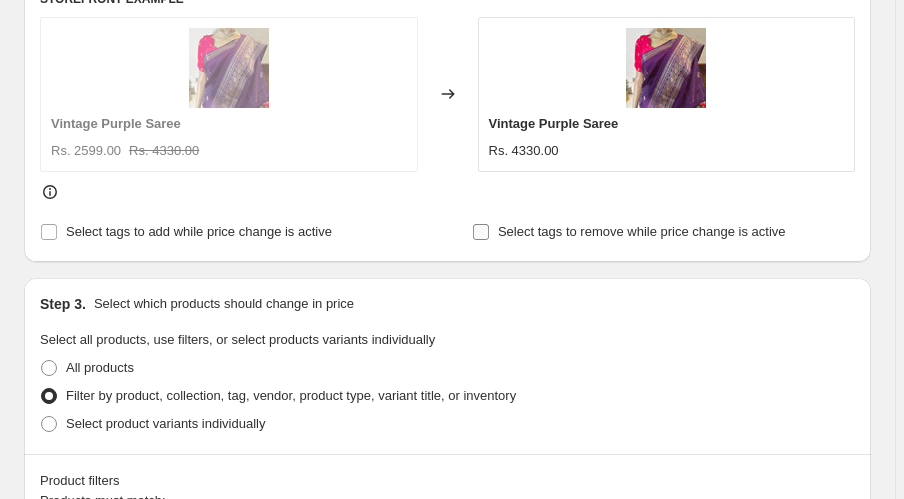 click on "Select tags to remove while price change is active" at bounding box center [481, 232] 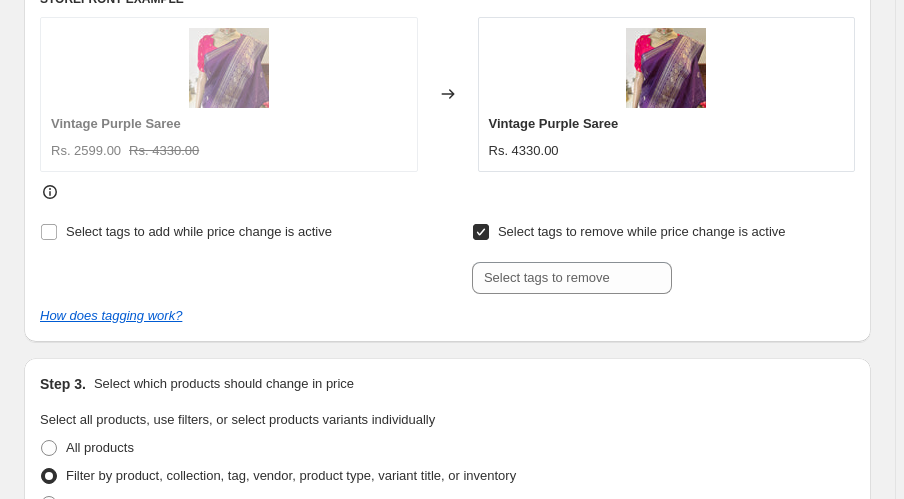 click on "Select tags to remove while price change is active" at bounding box center [481, 232] 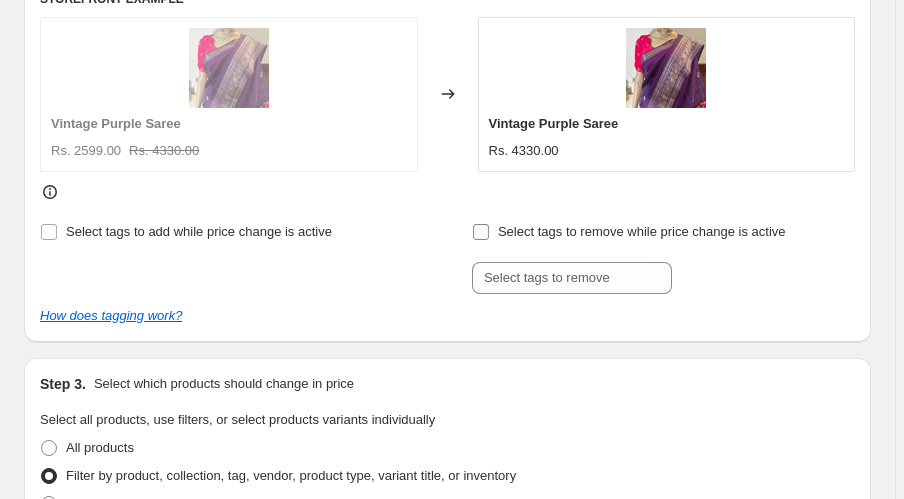 checkbox on "false" 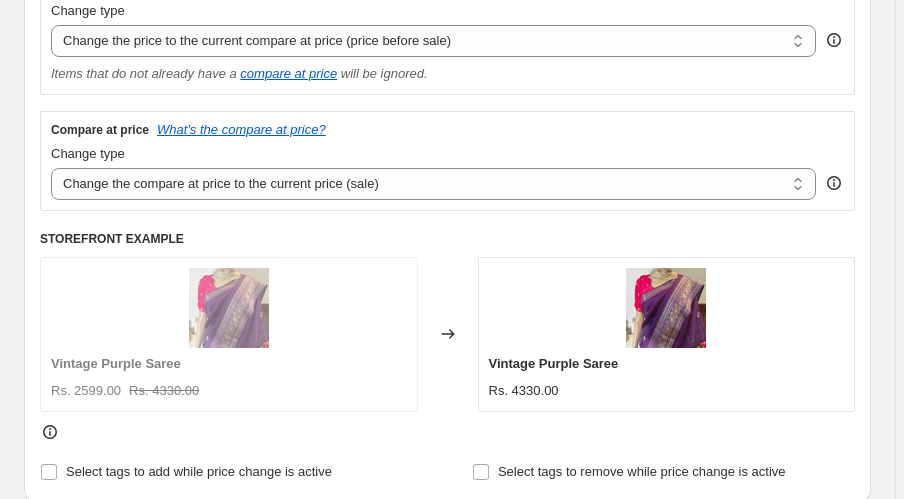 scroll, scrollTop: 320, scrollLeft: 0, axis: vertical 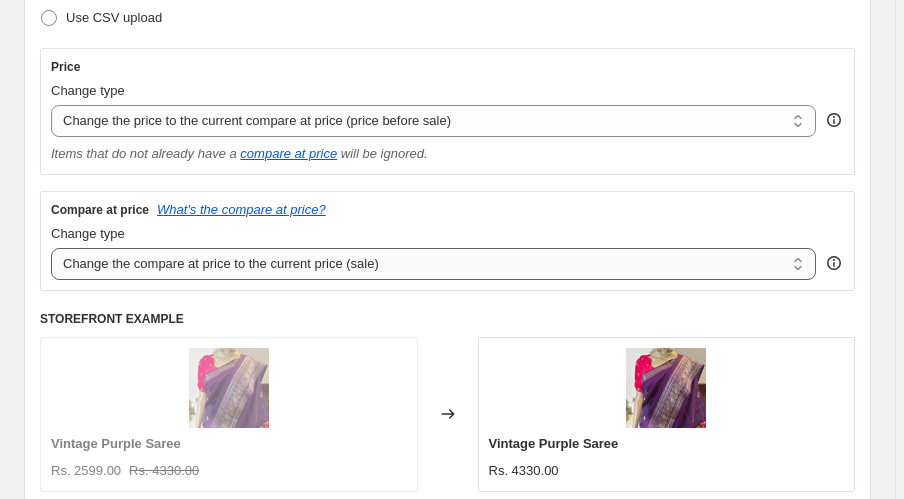 click on "Change the compare at price to the current price (sale) Change the compare at price to a certain amount Change the compare at price by a certain amount Change the compare at price by a certain percentage Change the compare at price by a certain amount relative to the actual price Change the compare at price by a certain percentage relative to the actual price Don't change the compare at price Remove the compare at price" at bounding box center (433, 264) 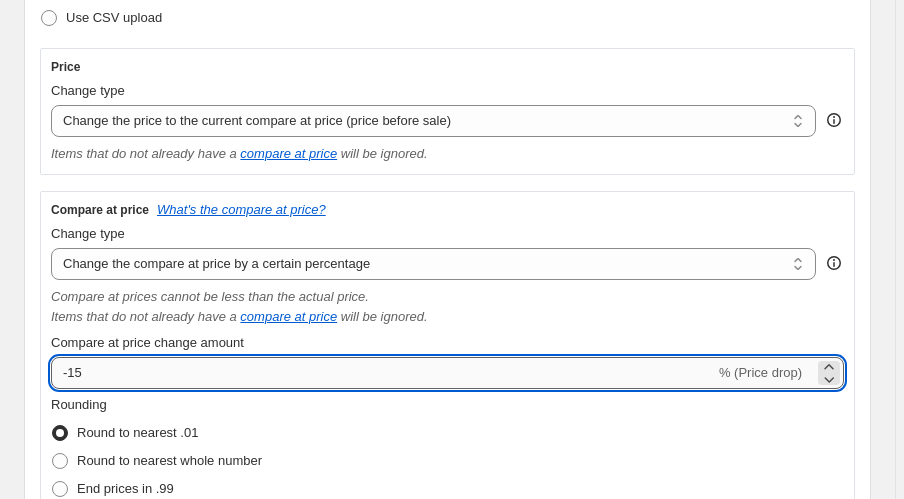 click on "-15" at bounding box center [383, 373] 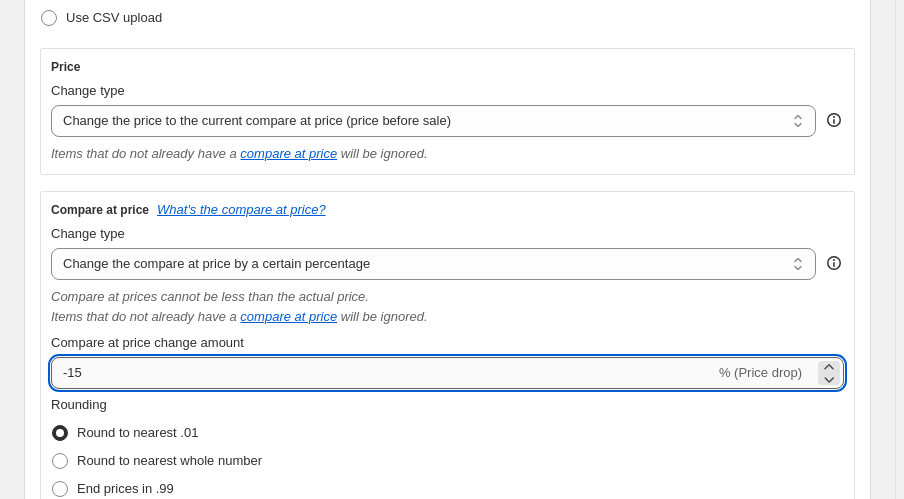 type on "-1" 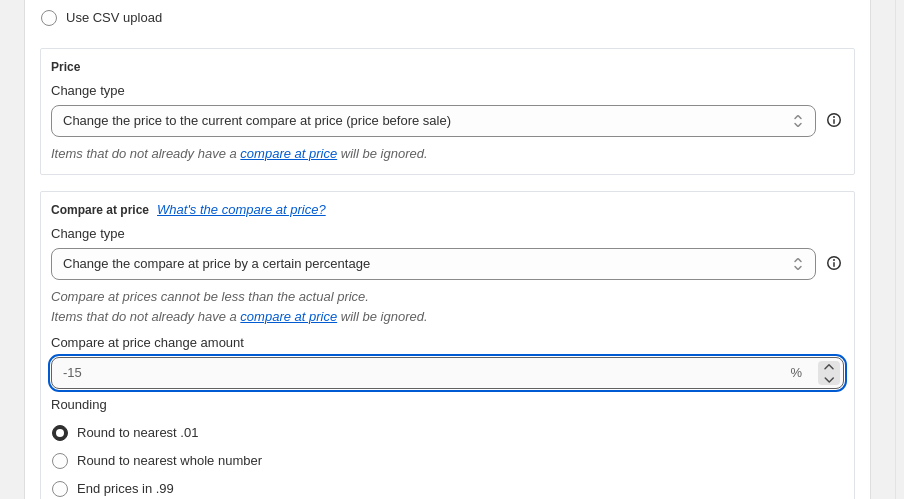 click on "Compare at price change amount" at bounding box center [418, 373] 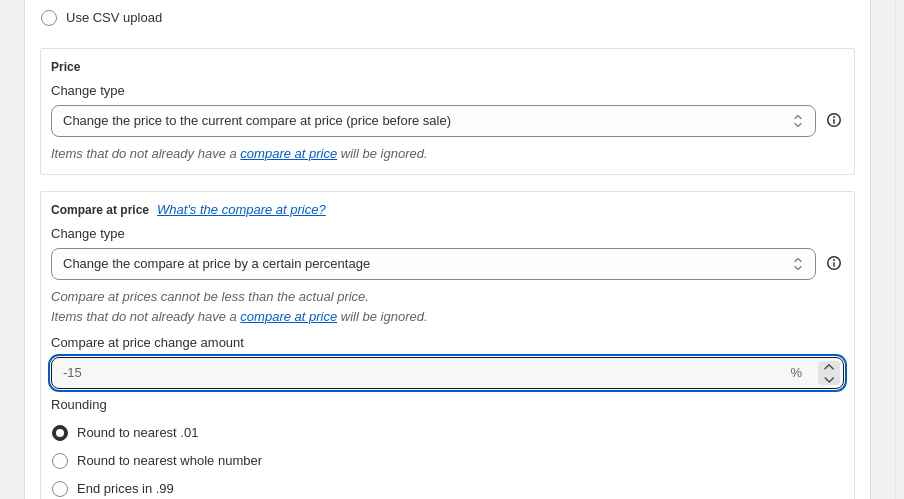 drag, startPoint x: 84, startPoint y: 370, endPoint x: 50, endPoint y: 382, distance: 36.05551 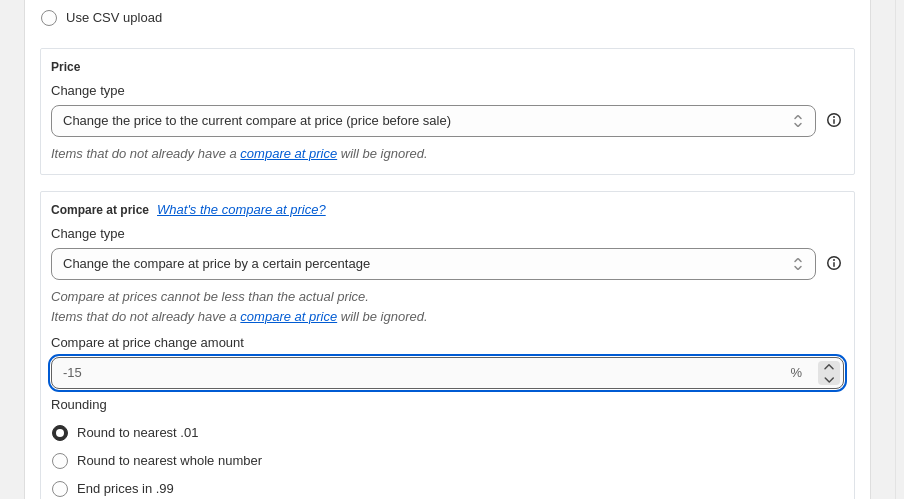 click on "Compare at price change amount" at bounding box center [418, 373] 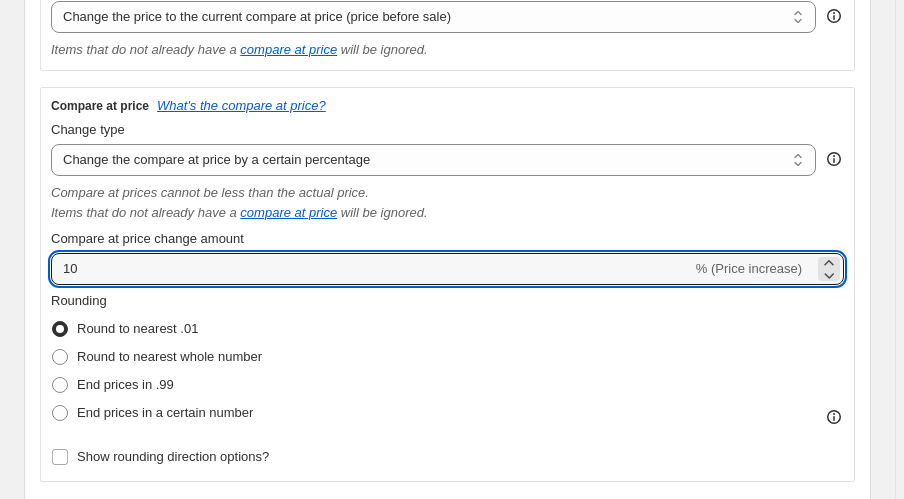 scroll, scrollTop: 400, scrollLeft: 0, axis: vertical 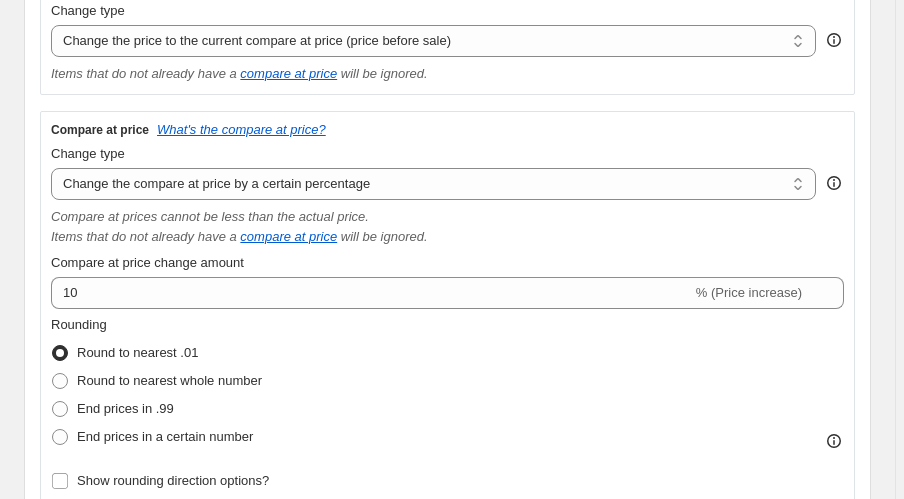 click on "Rounding Round to nearest .01 Round to nearest whole number End prices in .99 End prices in a certain number" at bounding box center (447, 383) 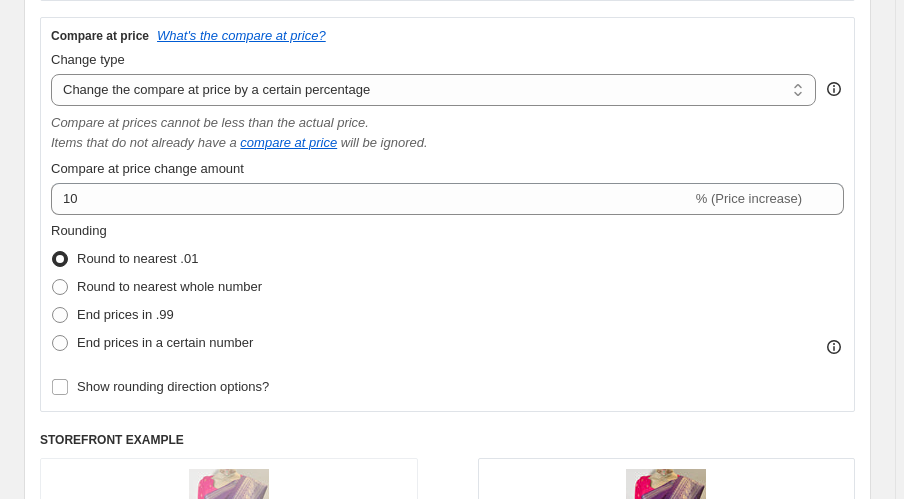 scroll, scrollTop: 480, scrollLeft: 0, axis: vertical 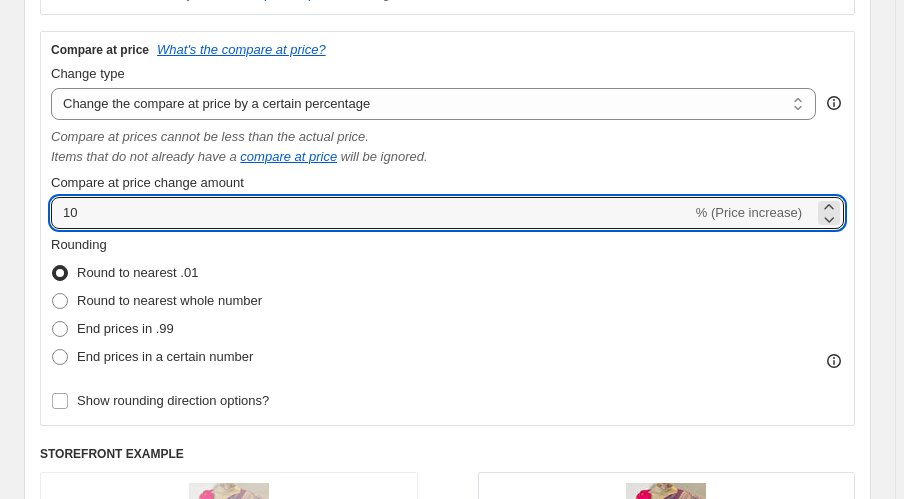 drag, startPoint x: 142, startPoint y: 209, endPoint x: 25, endPoint y: 215, distance: 117.15375 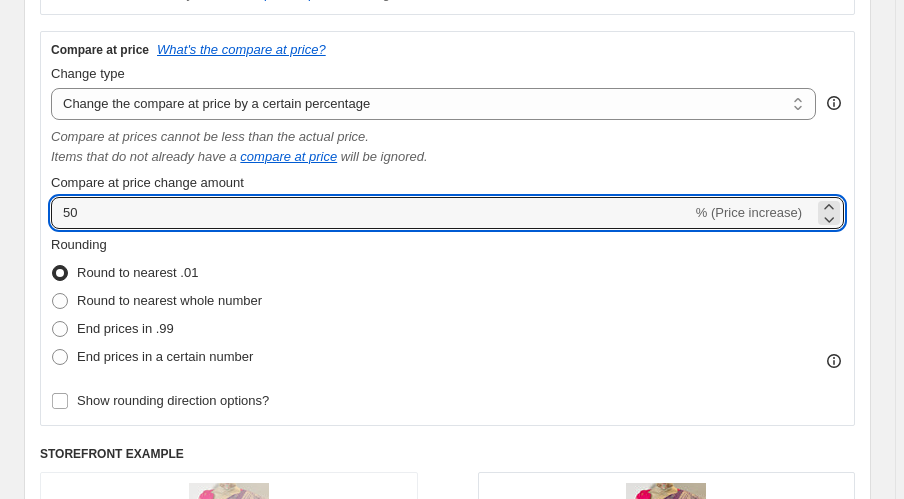 type on "50" 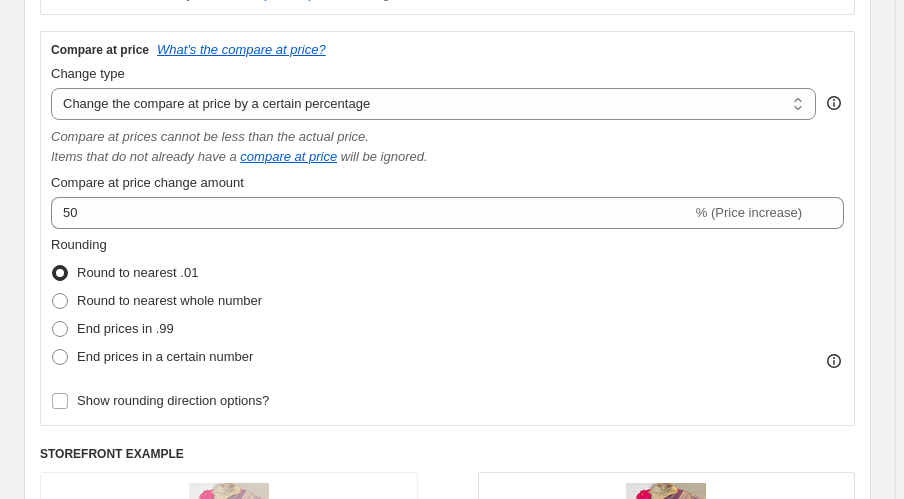 click on "Rounding Round to nearest .01 Round to nearest whole number End prices in .99 End prices in a certain number" at bounding box center [447, 303] 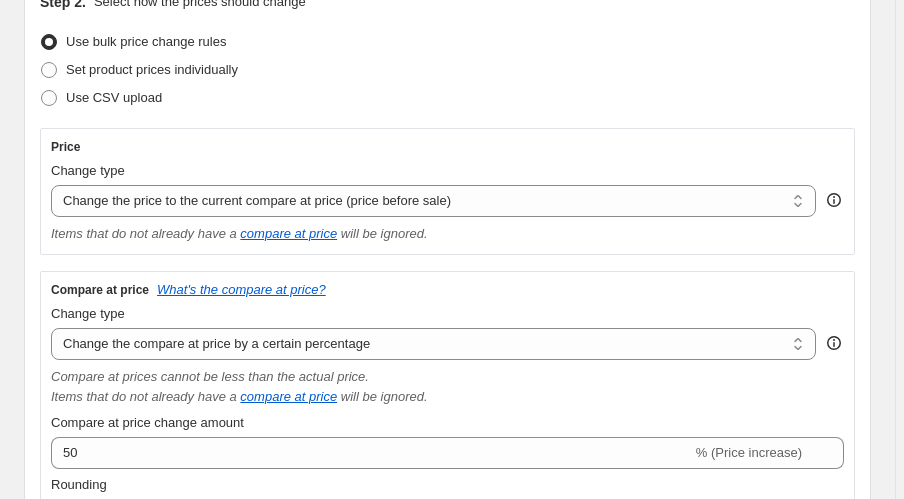scroll, scrollTop: 240, scrollLeft: 0, axis: vertical 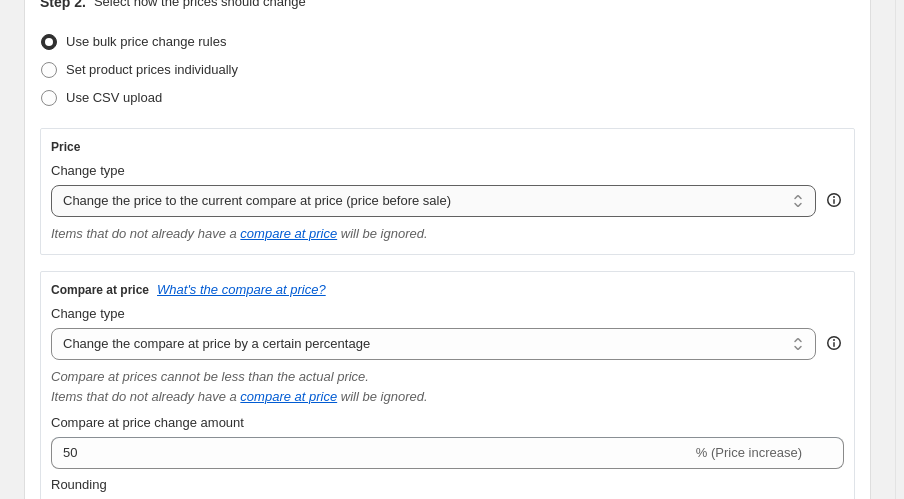 click on "Change the price to a certain amount Change the price by a certain amount Change the price by a certain percentage Change the price to the current compare at price (price before sale) Change the price by a certain amount relative to the compare at price Change the price by a certain percentage relative to the compare at price Don't change the price Change the price by a certain percentage relative to the cost per item Change price to certain cost margin" at bounding box center (433, 201) 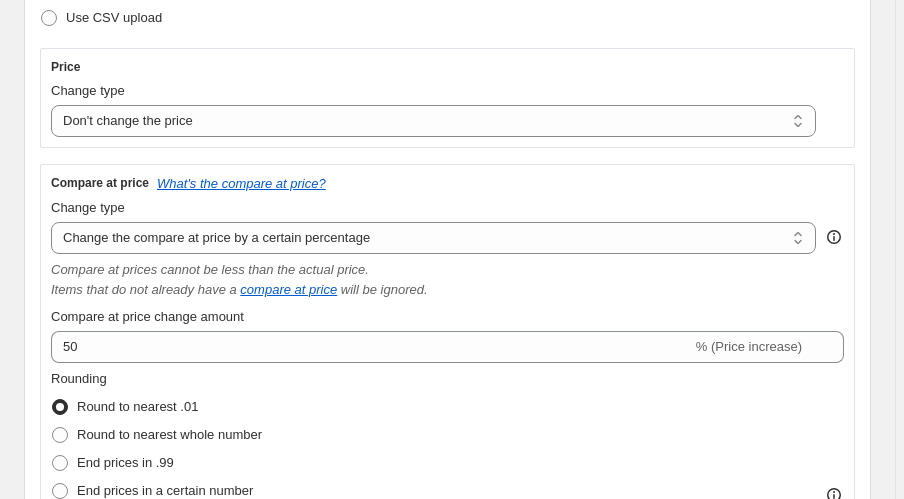 scroll, scrollTop: 320, scrollLeft: 0, axis: vertical 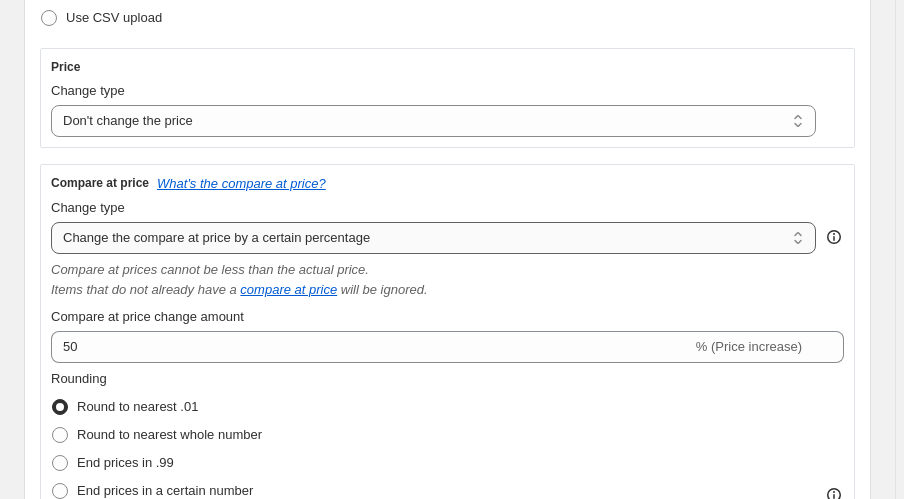 click on "Change the compare at price to the current price (sale) Change the compare at price to a certain amount Change the compare at price by a certain amount Change the compare at price by a certain percentage Change the compare at price by a certain amount relative to the actual price Change the compare at price by a certain percentage relative to the actual price Don't change the compare at price Remove the compare at price" at bounding box center [433, 238] 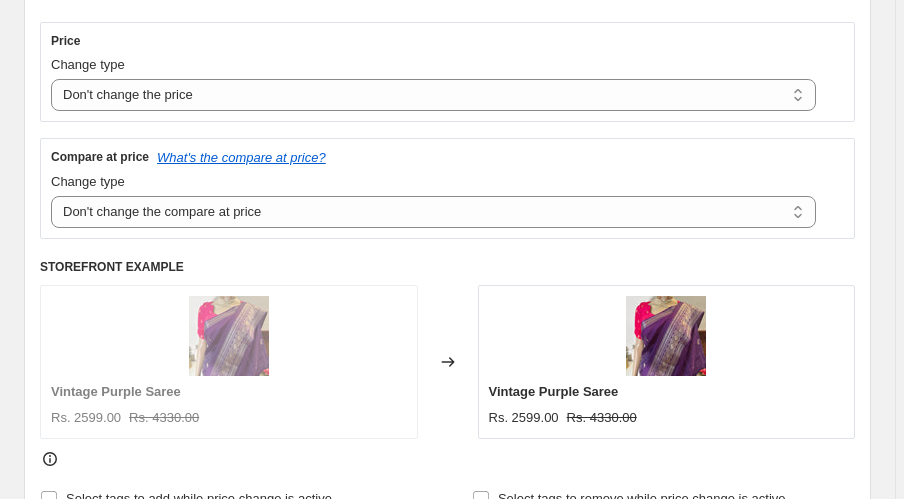 scroll, scrollTop: 320, scrollLeft: 0, axis: vertical 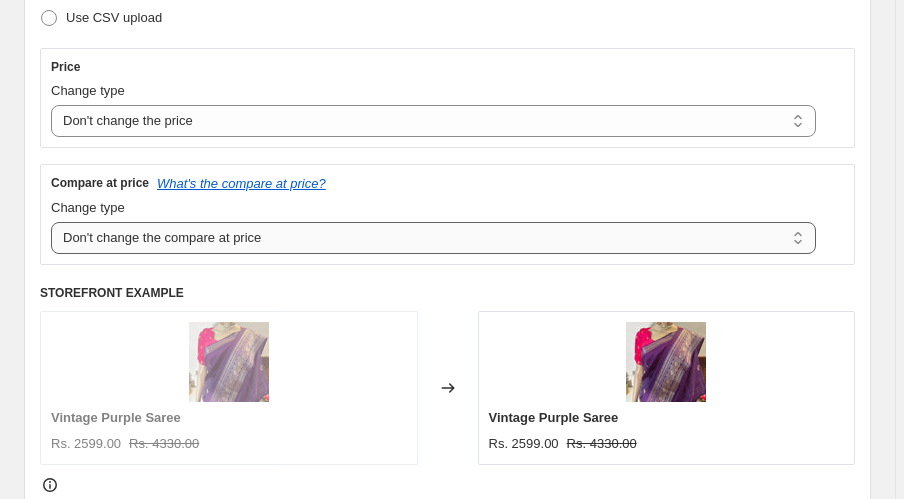 click on "Change the compare at price to the current price (sale) Change the compare at price to a certain amount Change the compare at price by a certain amount Change the compare at price by a certain percentage Change the compare at price by a certain amount relative to the actual price Change the compare at price by a certain percentage relative to the actual price Don't change the compare at price Remove the compare at price" at bounding box center (433, 238) 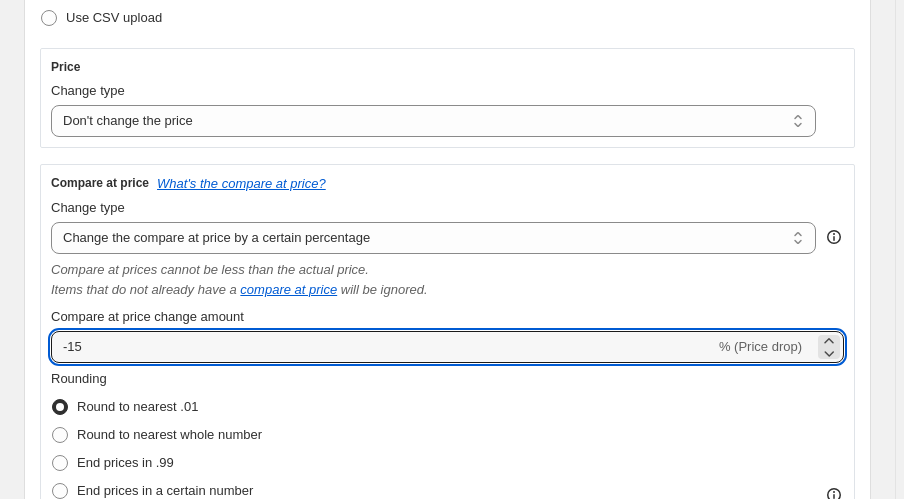 drag, startPoint x: 120, startPoint y: 344, endPoint x: 41, endPoint y: 339, distance: 79.15807 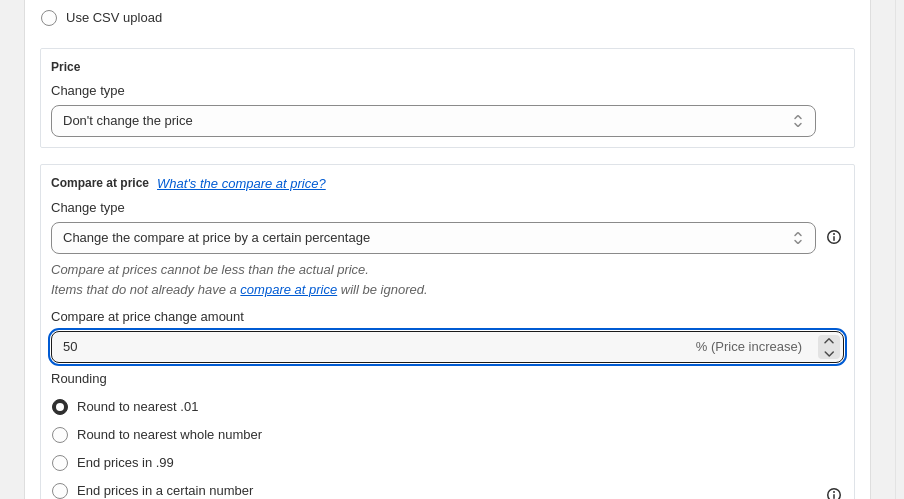 type on "50" 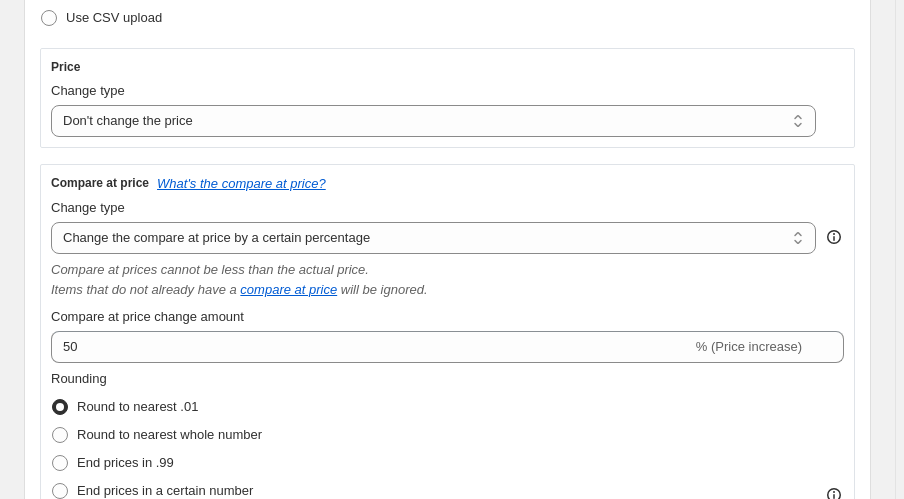 click on "Rounding Round to nearest .01 Round to nearest whole number End prices in .99 End prices in a certain number" at bounding box center (447, 437) 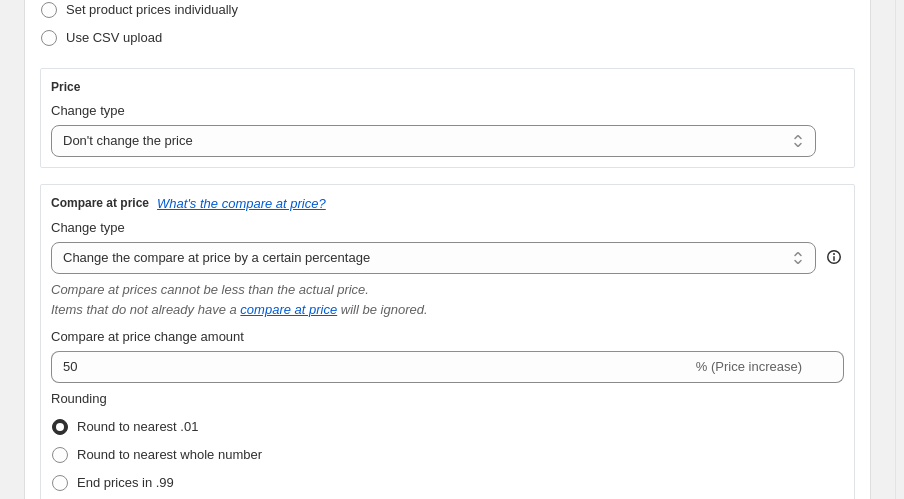 scroll, scrollTop: 240, scrollLeft: 0, axis: vertical 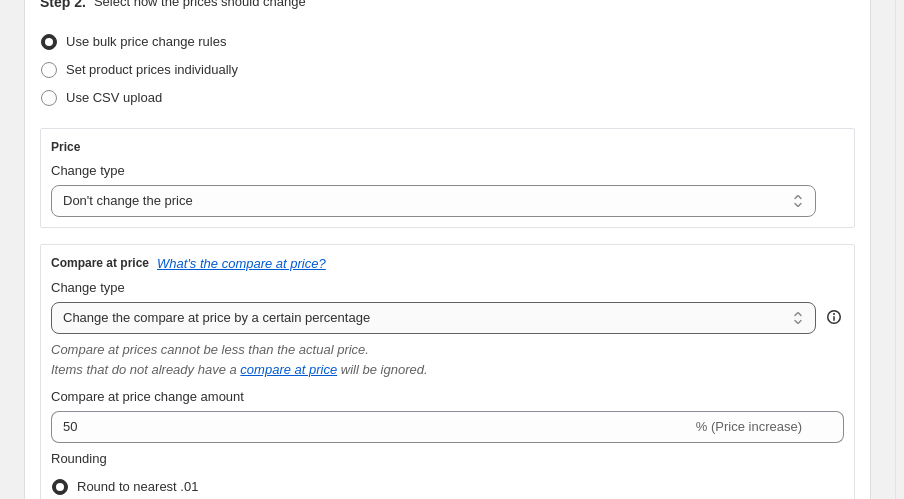 click on "Change the compare at price to the current price (sale) Change the compare at price to a certain amount Change the compare at price by a certain amount Change the compare at price by a certain percentage Change the compare at price by a certain amount relative to the actual price Change the compare at price by a certain percentage relative to the actual price Don't change the compare at price Remove the compare at price" at bounding box center (433, 318) 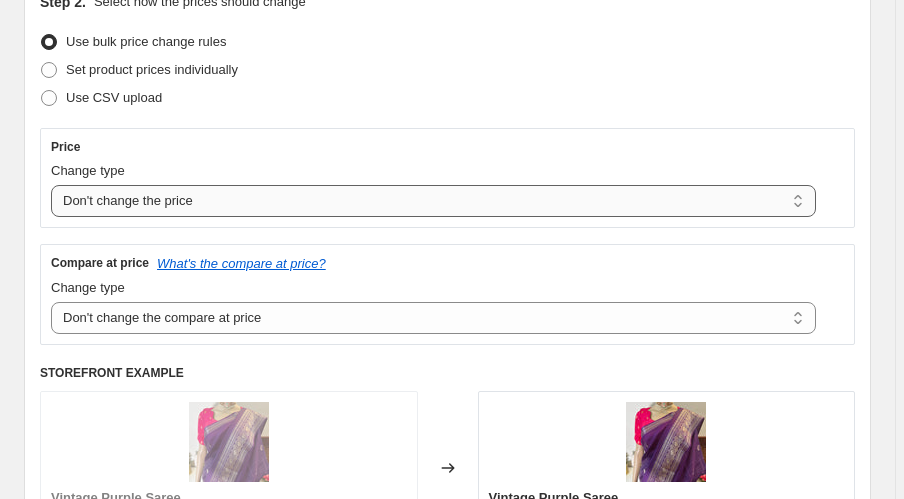 click on "Change the price to a certain amount Change the price by a certain amount Change the price by a certain percentage Change the price to the current compare at price (price before sale) Change the price by a certain amount relative to the compare at price Change the price by a certain percentage relative to the compare at price Don't change the price Change the price by a certain percentage relative to the cost per item Change price to certain cost margin" at bounding box center [433, 201] 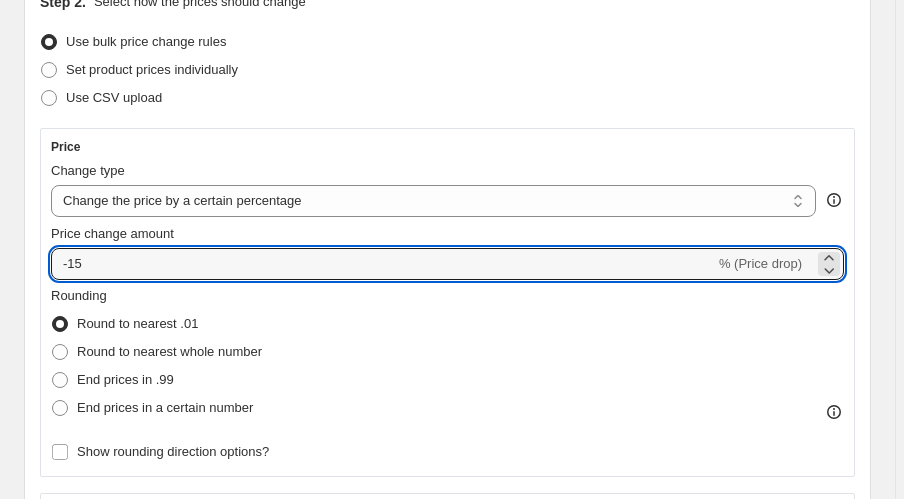 drag, startPoint x: 106, startPoint y: 274, endPoint x: 42, endPoint y: 266, distance: 64.49806 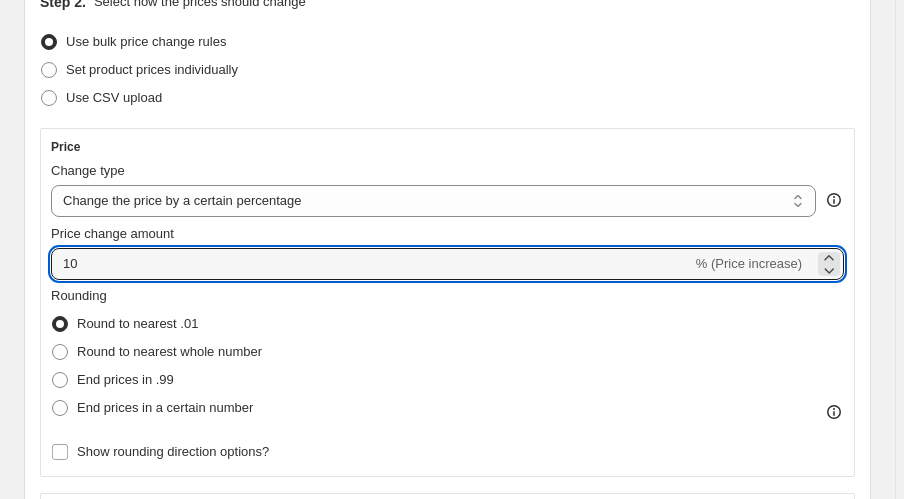 type on "10" 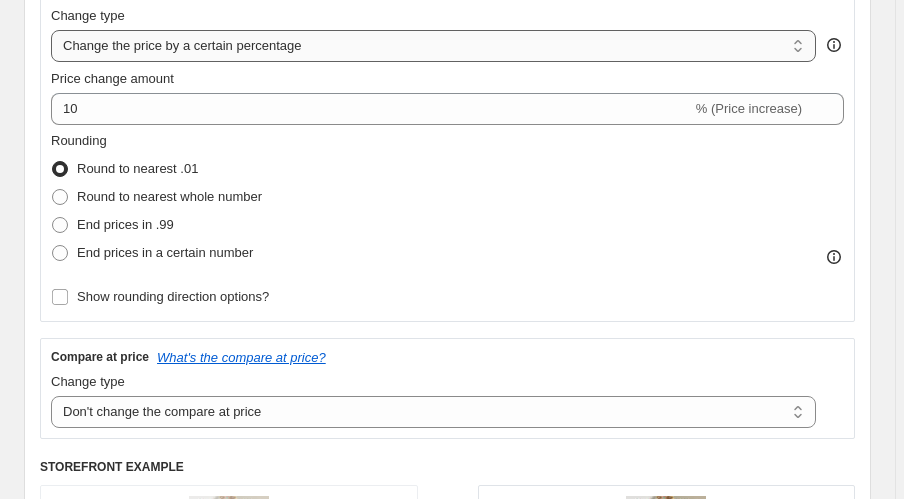 scroll, scrollTop: 320, scrollLeft: 0, axis: vertical 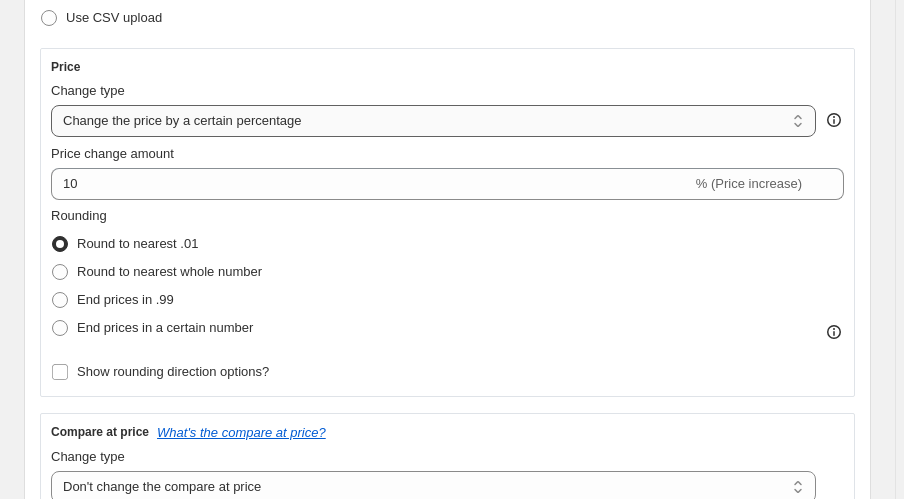 click on "Change the price to a certain amount Change the price by a certain amount Change the price by a certain percentage Change the price to the current compare at price (price before sale) Change the price by a certain amount relative to the compare at price Change the price by a certain percentage relative to the compare at price Don't change the price Change the price by a certain percentage relative to the cost per item Change price to certain cost margin" at bounding box center (433, 121) 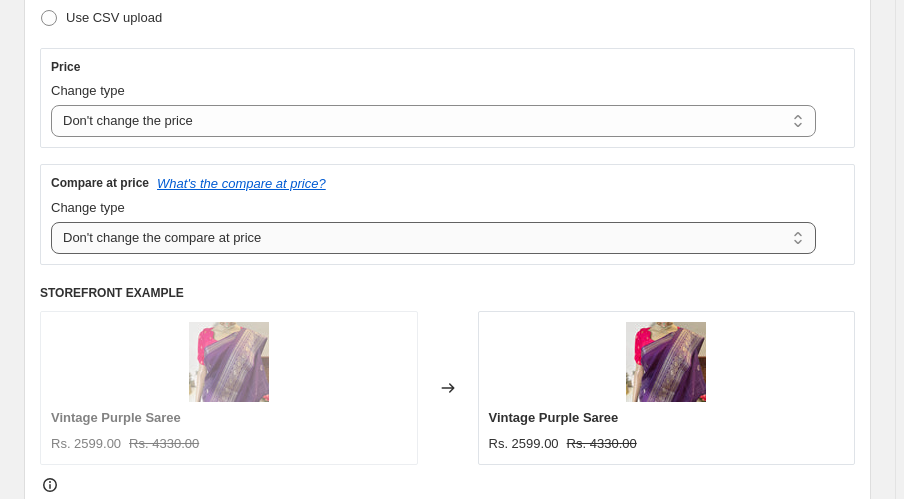 click on "Change the compare at price to the current price (sale) Change the compare at price to a certain amount Change the compare at price by a certain amount Change the compare at price by a certain percentage Change the compare at price by a certain amount relative to the actual price Change the compare at price by a certain percentage relative to the actual price Don't change the compare at price Remove the compare at price" at bounding box center [433, 238] 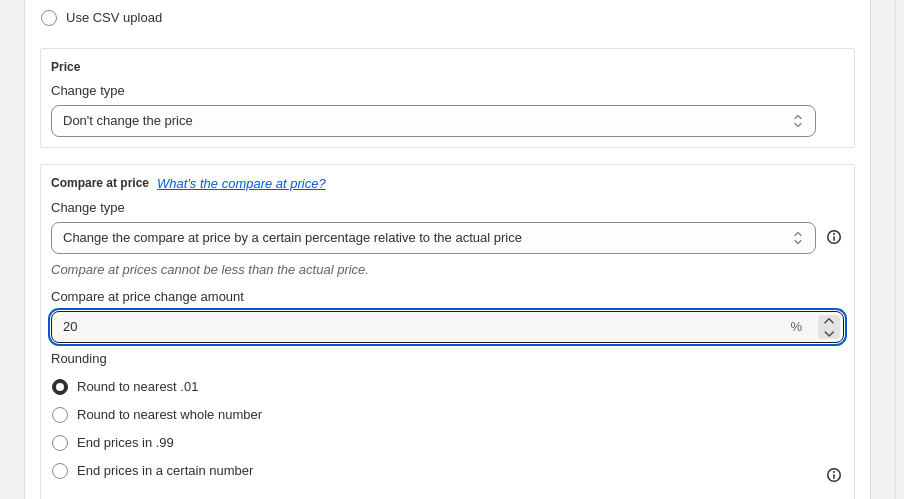 drag, startPoint x: 249, startPoint y: 324, endPoint x: 40, endPoint y: 334, distance: 209.2391 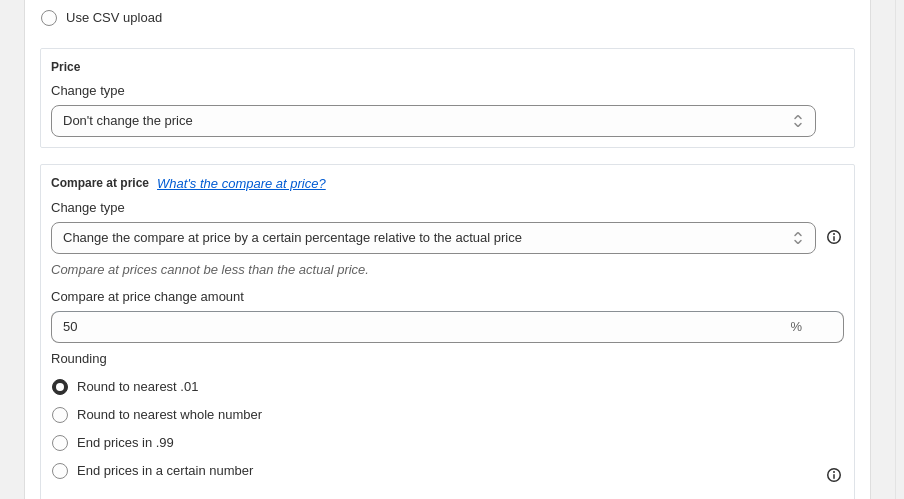 click on "Rounding Round to nearest .01 Round to nearest whole number End prices in .99 End prices in a certain number" at bounding box center [447, 417] 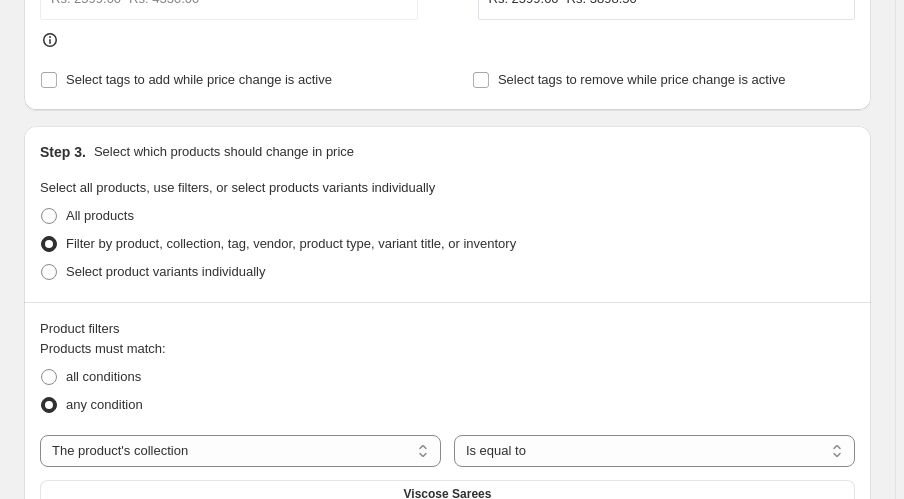 scroll, scrollTop: 560, scrollLeft: 0, axis: vertical 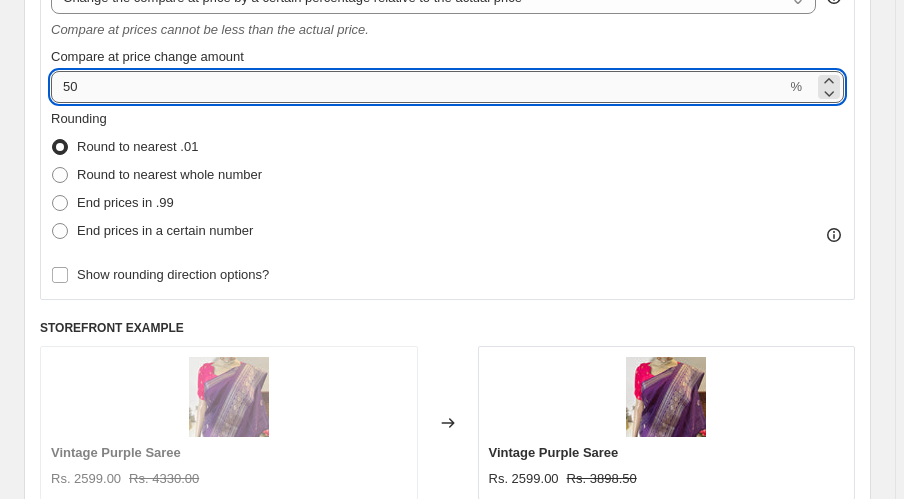 click on "50" at bounding box center [418, 87] 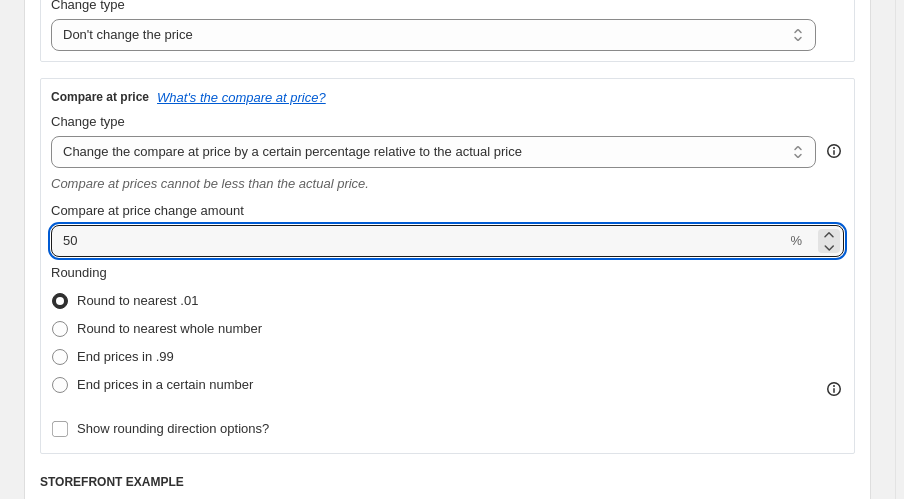 scroll, scrollTop: 400, scrollLeft: 0, axis: vertical 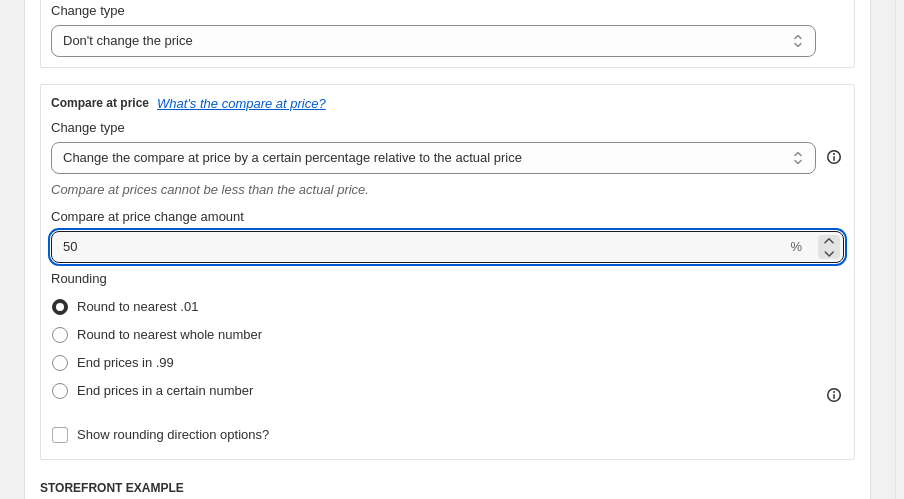 drag, startPoint x: 77, startPoint y: 243, endPoint x: 41, endPoint y: 243, distance: 36 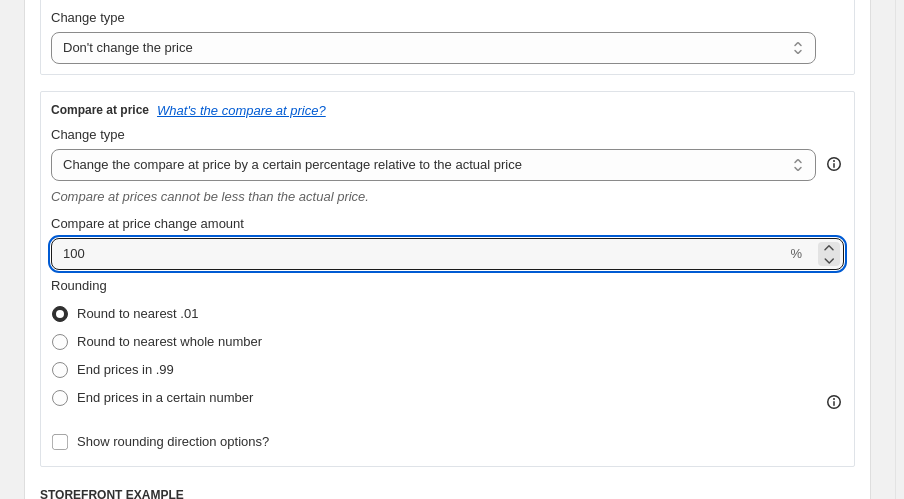 scroll, scrollTop: 240, scrollLeft: 0, axis: vertical 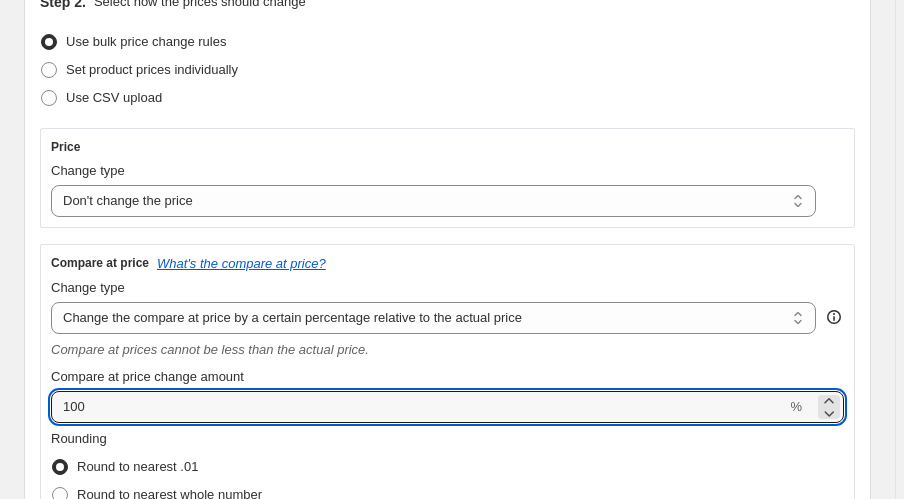 type on "100" 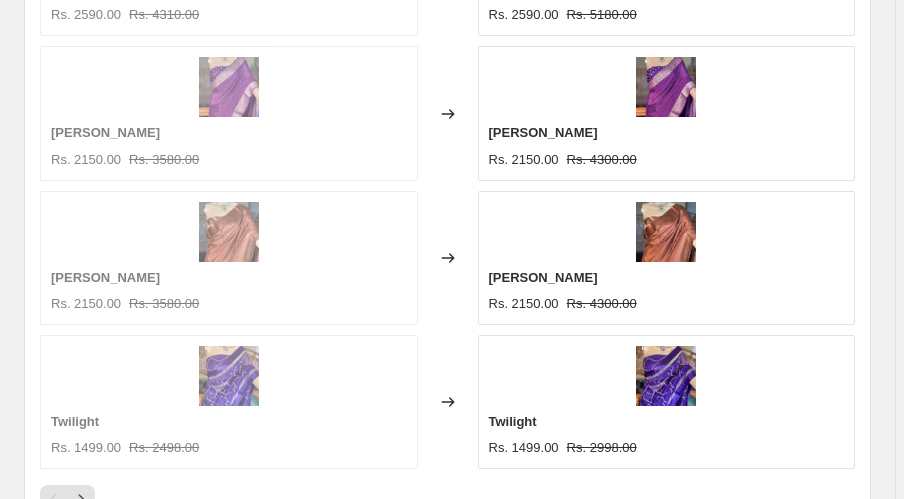 scroll, scrollTop: 2080, scrollLeft: 0, axis: vertical 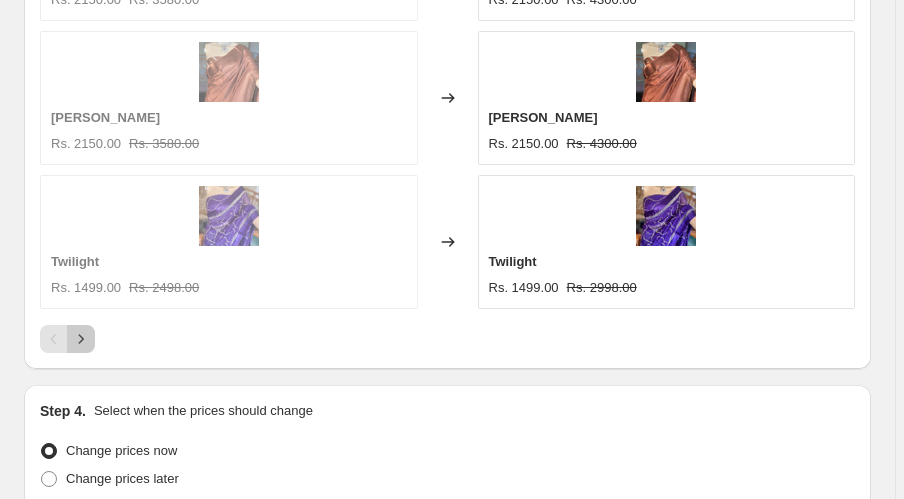 click 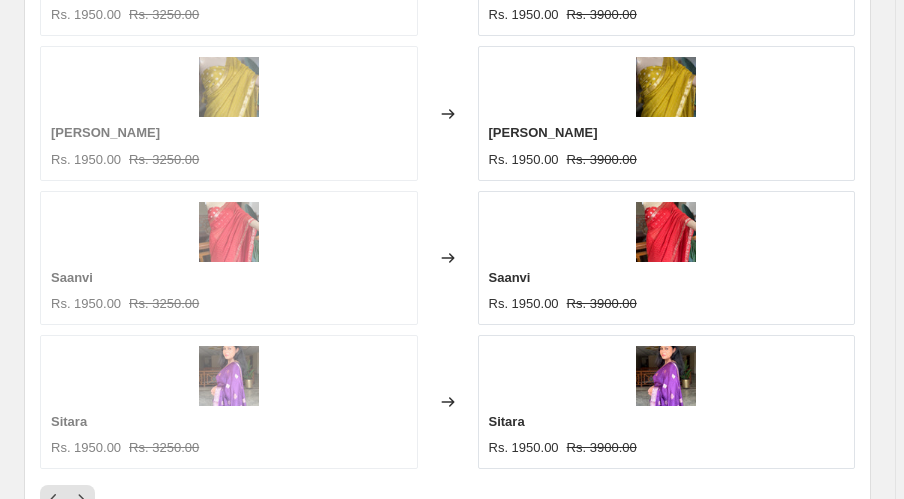 scroll, scrollTop: 2297, scrollLeft: 0, axis: vertical 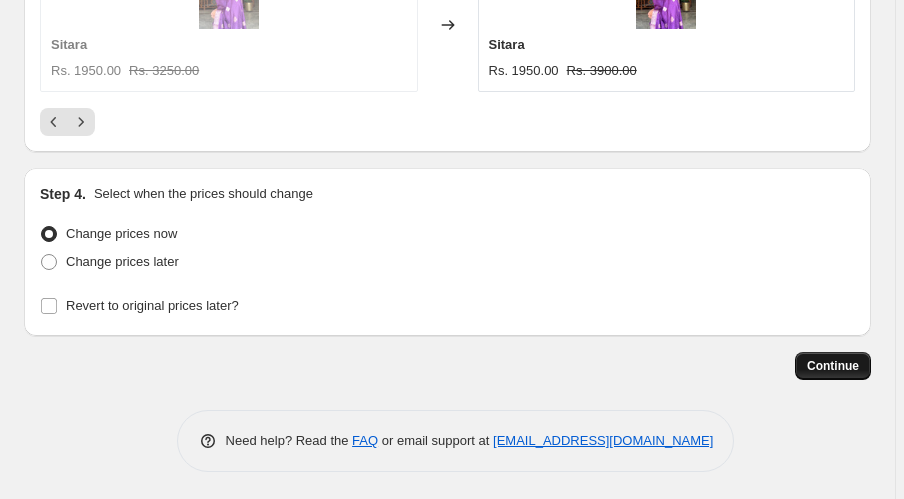 click on "Continue" at bounding box center (833, 366) 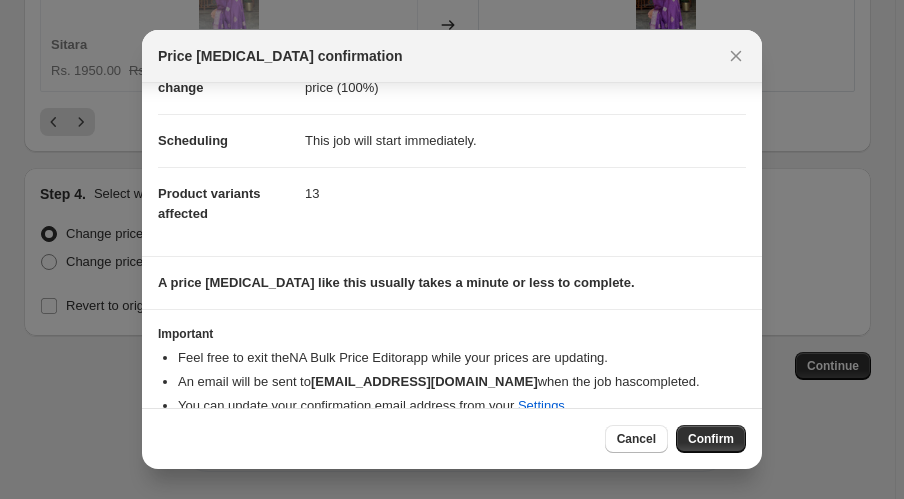 scroll, scrollTop: 156, scrollLeft: 0, axis: vertical 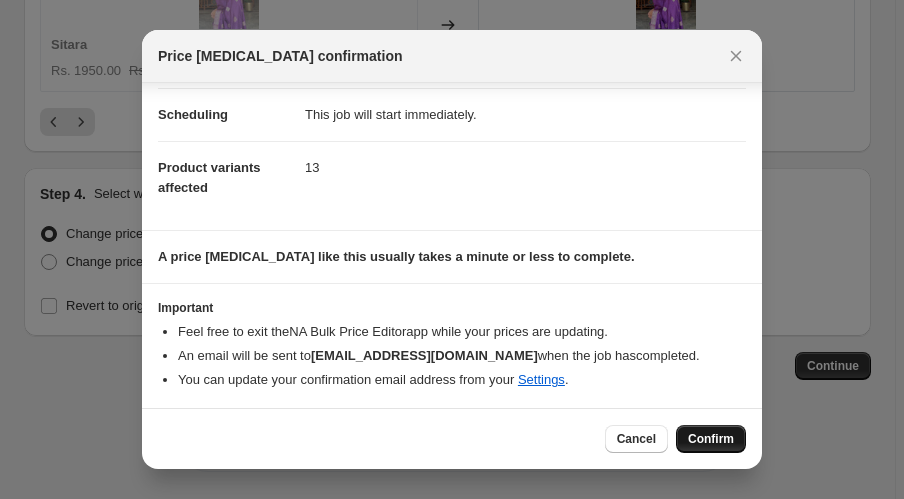 click on "Confirm" at bounding box center (711, 439) 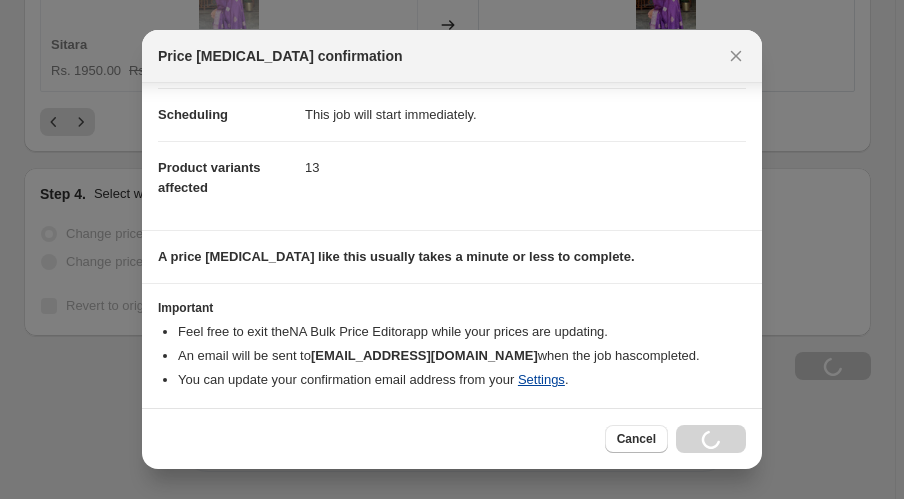 scroll, scrollTop: 2393, scrollLeft: 0, axis: vertical 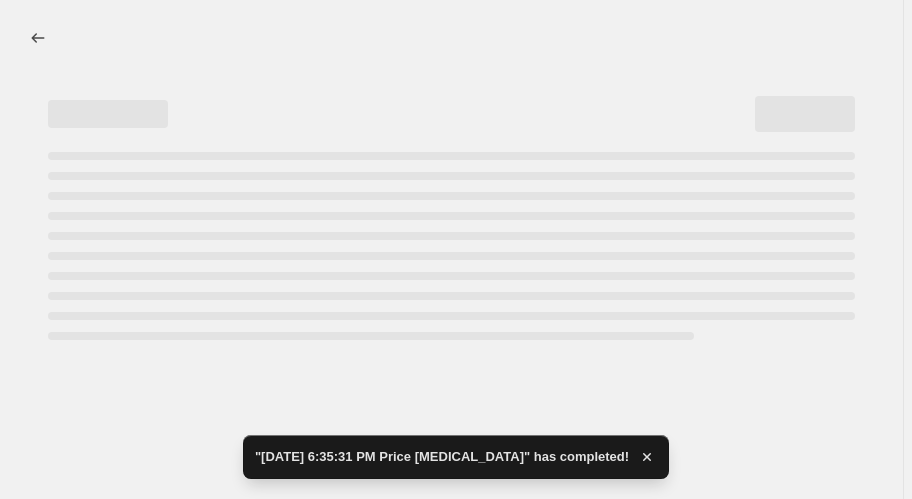 select on "no_change" 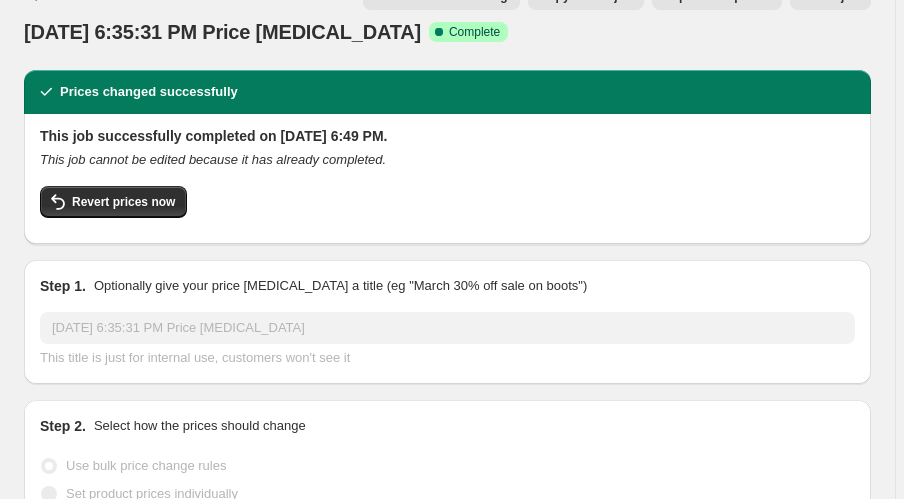 scroll, scrollTop: 0, scrollLeft: 0, axis: both 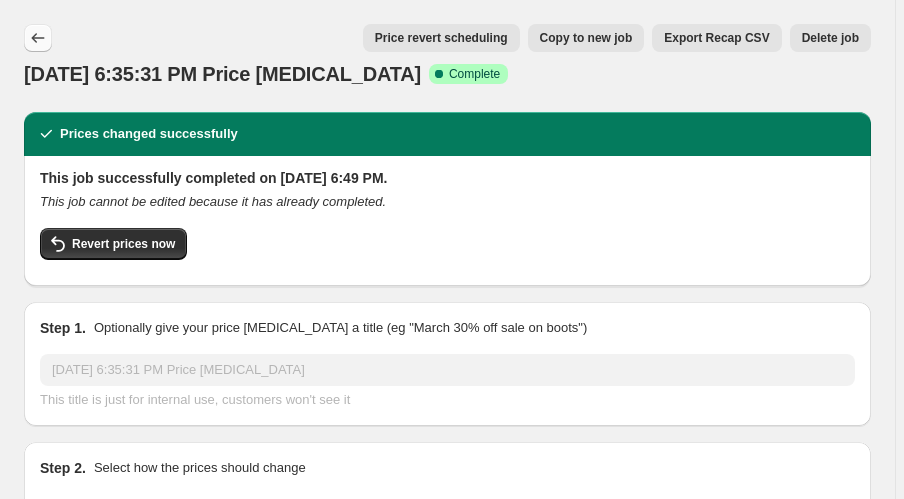 click 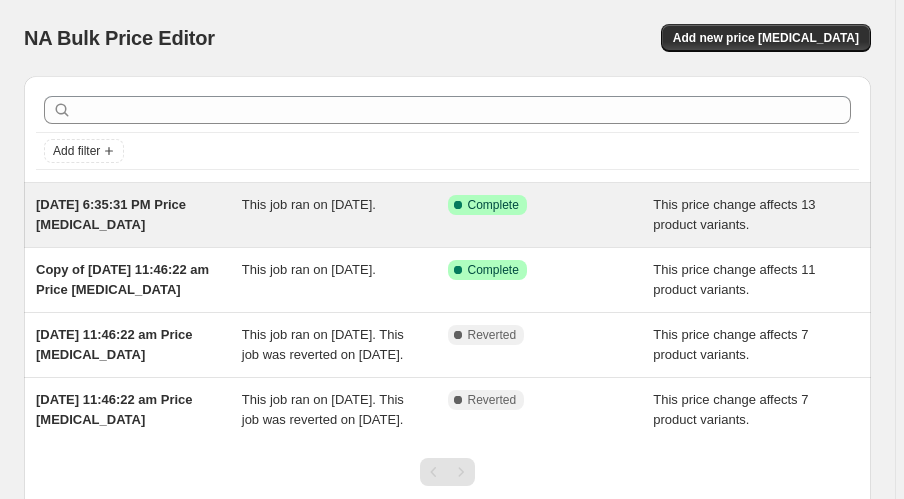 click on "This job ran on [DATE]." at bounding box center (345, 215) 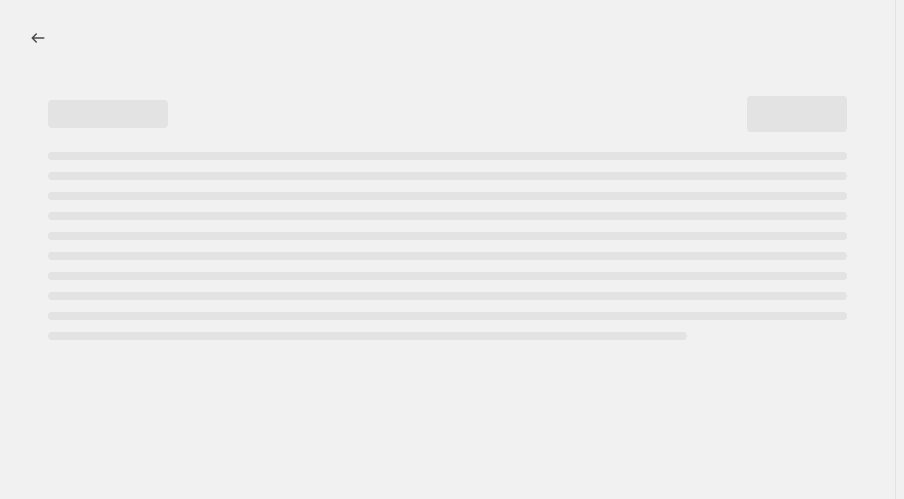 select on "no_change" 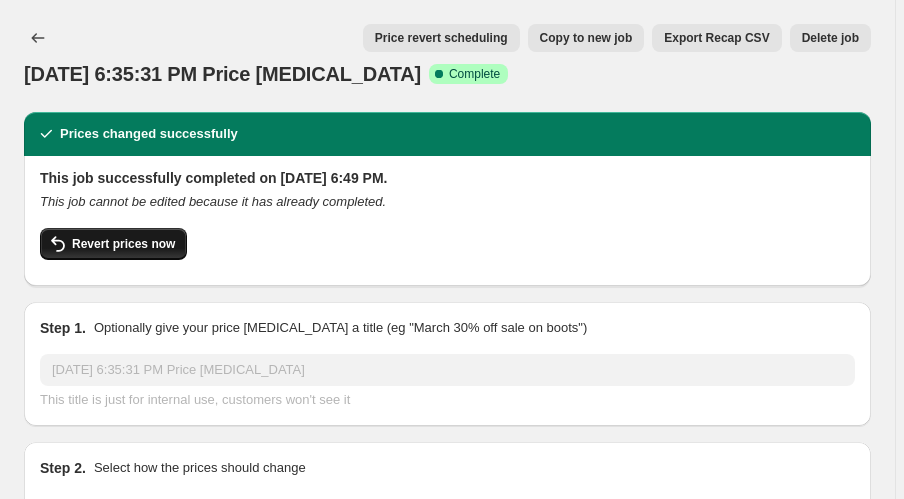 click on "Revert prices now" at bounding box center [123, 244] 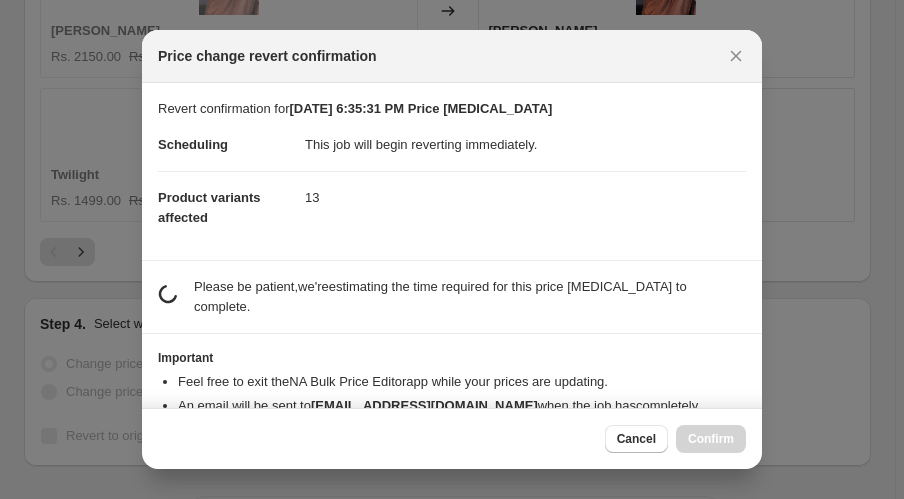 scroll, scrollTop: 0, scrollLeft: 0, axis: both 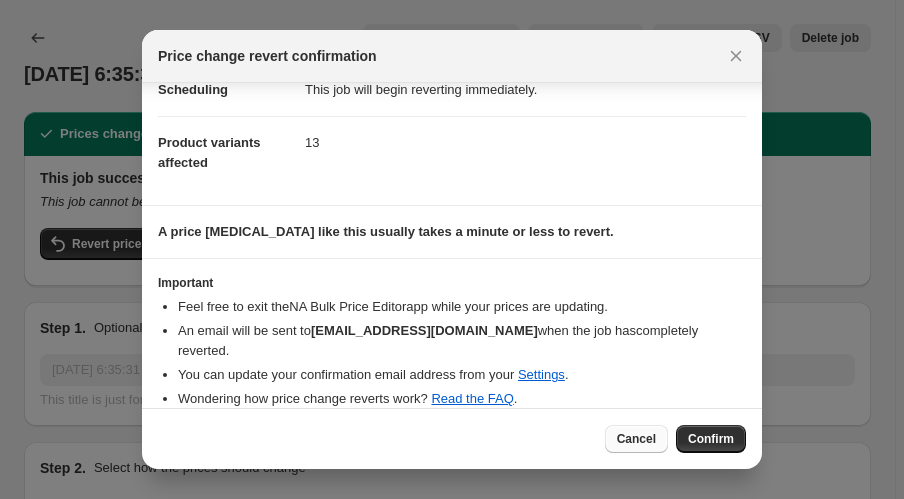 click on "Cancel" at bounding box center [636, 439] 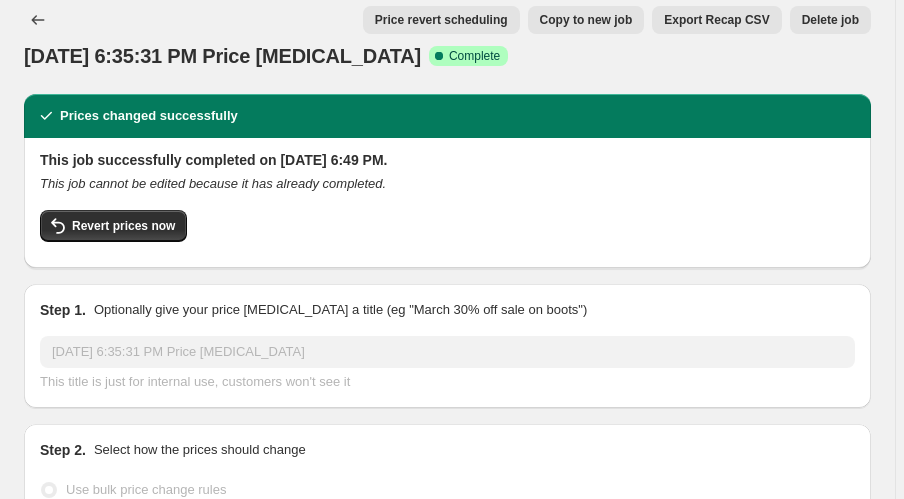 scroll, scrollTop: 0, scrollLeft: 0, axis: both 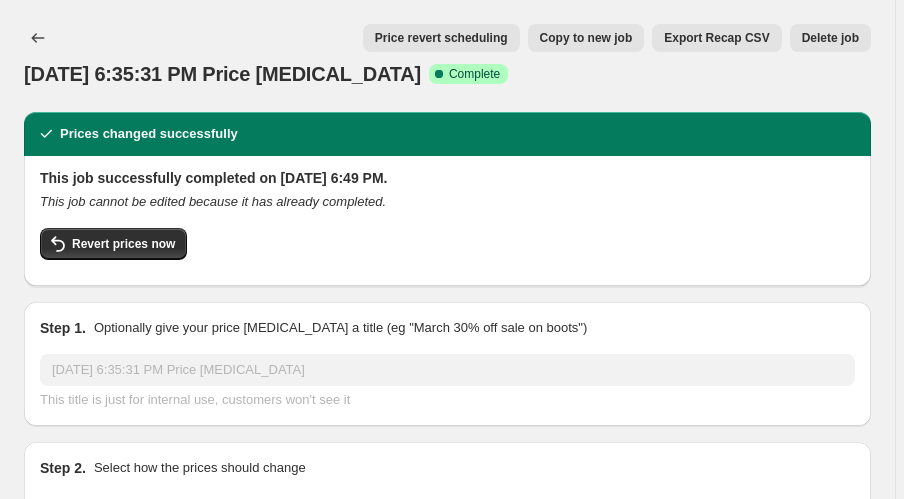click on "Revert prices now" at bounding box center (447, 249) 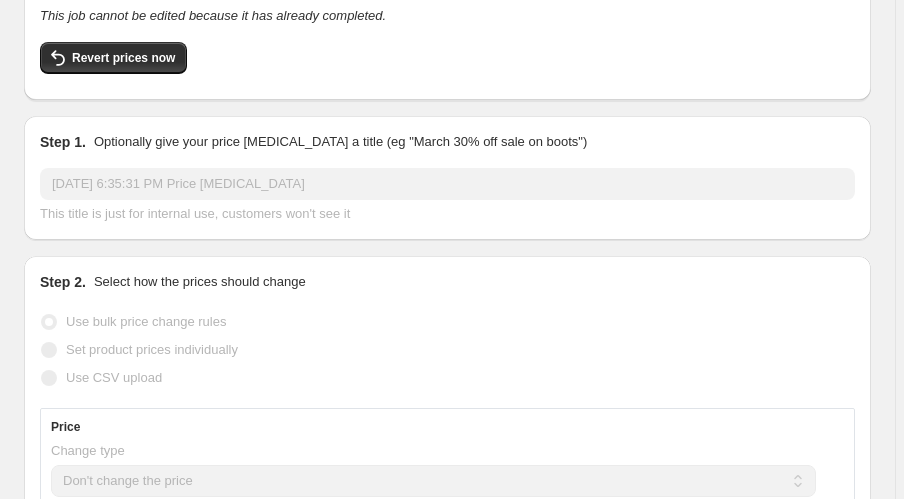 scroll, scrollTop: 0, scrollLeft: 0, axis: both 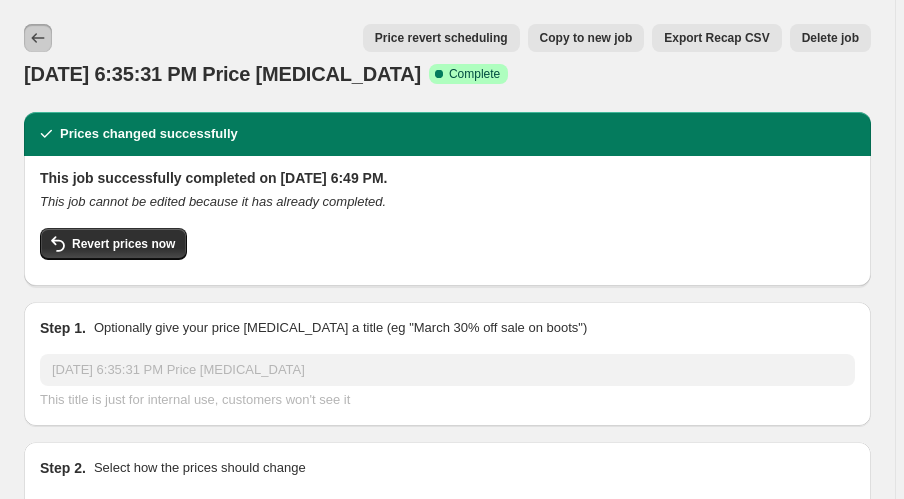 click 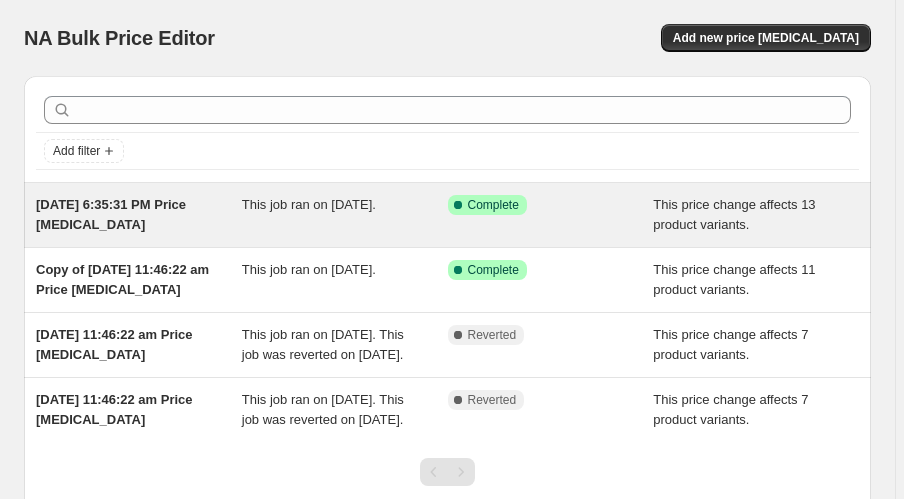 drag, startPoint x: 345, startPoint y: 208, endPoint x: 288, endPoint y: 206, distance: 57.035076 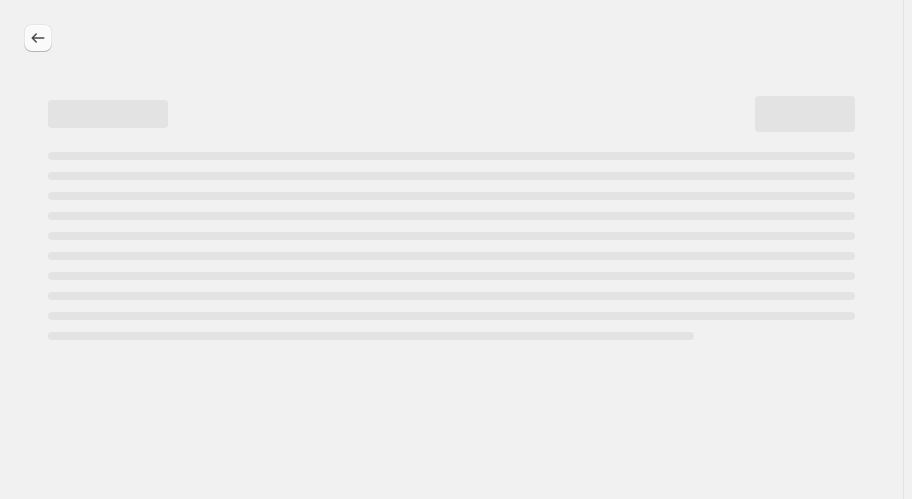 select on "no_change" 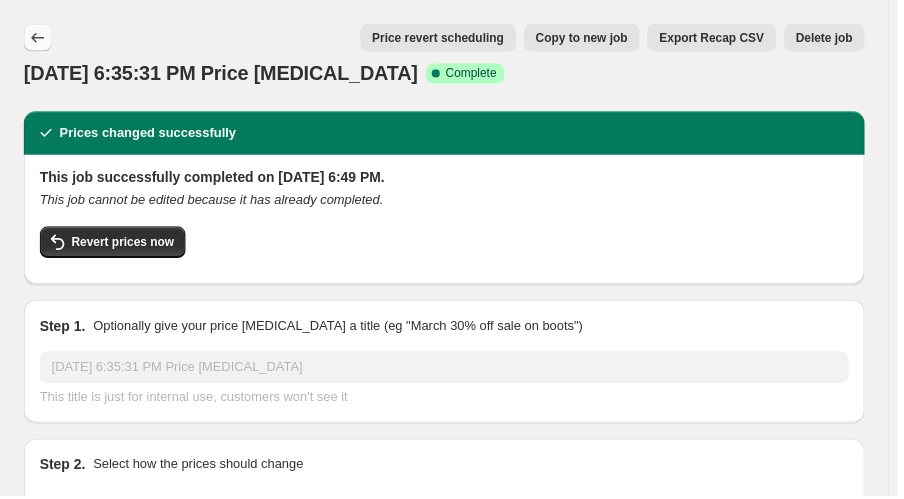 click 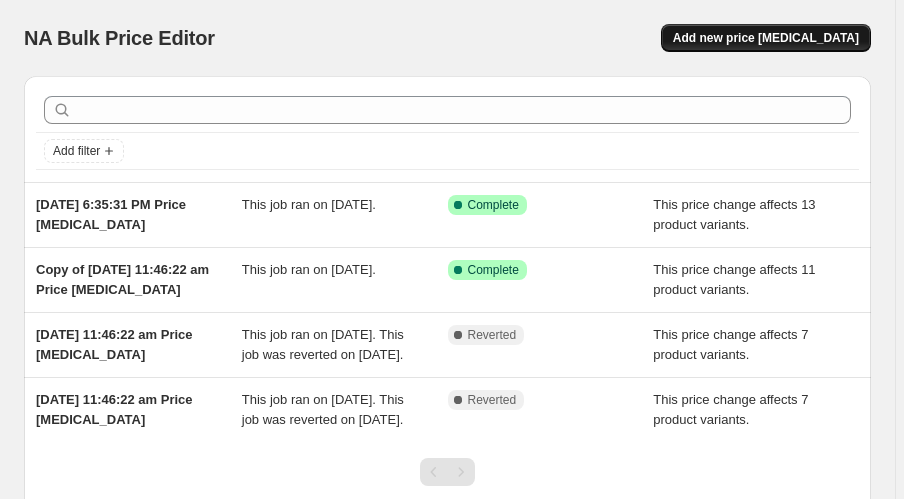 click on "Add new price [MEDICAL_DATA]" at bounding box center [766, 38] 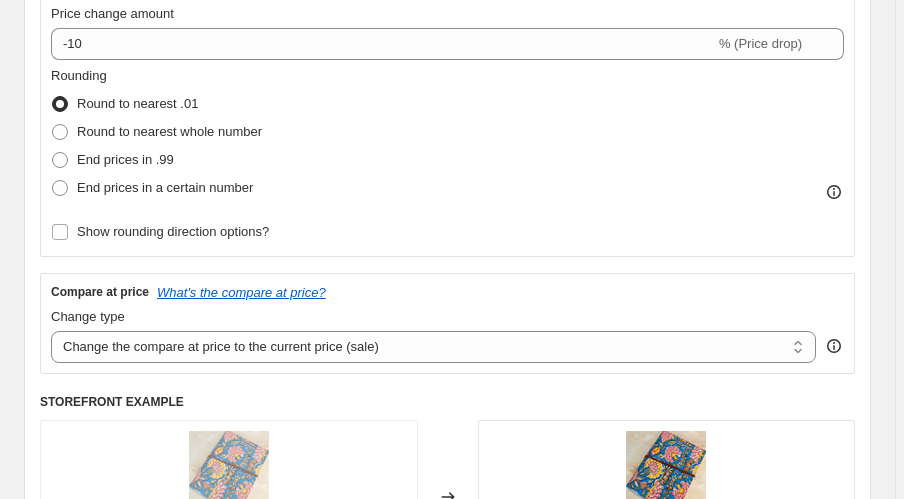 scroll, scrollTop: 400, scrollLeft: 0, axis: vertical 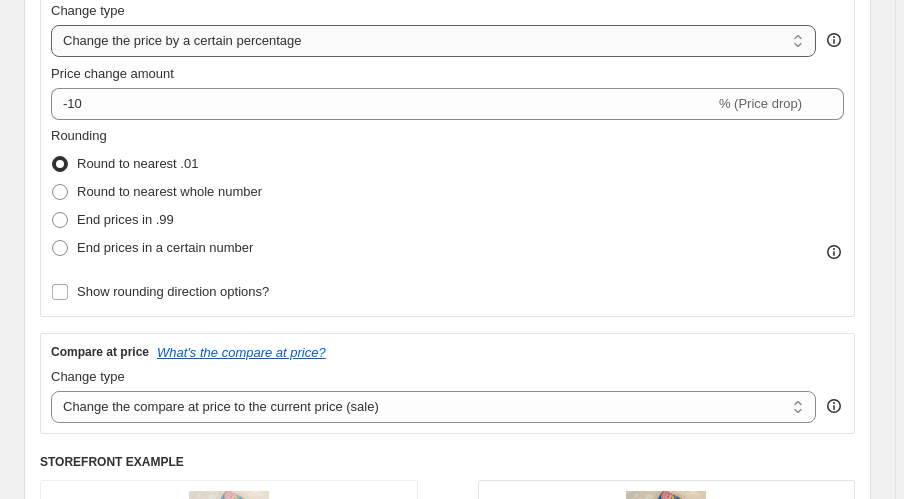 click on "Change the price to a certain amount Change the price by a certain amount Change the price by a certain percentage Change the price to the current compare at price (price before sale) Change the price by a certain amount relative to the compare at price Change the price by a certain percentage relative to the compare at price Don't change the price Change the price by a certain percentage relative to the cost per item Change price to certain cost margin" at bounding box center (433, 41) 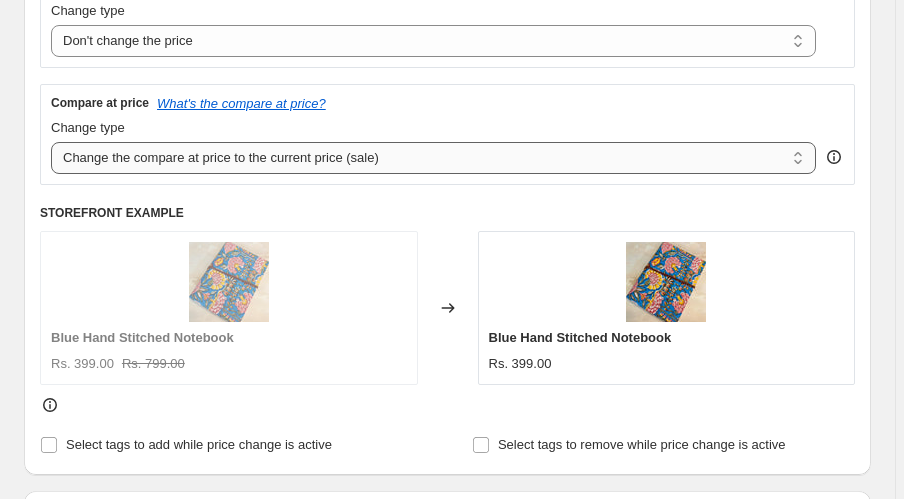 click on "Change the compare at price to the current price (sale) Change the compare at price to a certain amount Change the compare at price by a certain amount Change the compare at price by a certain percentage Change the compare at price by a certain amount relative to the actual price Change the compare at price by a certain percentage relative to the actual price Don't change the compare at price Remove the compare at price" at bounding box center (433, 158) 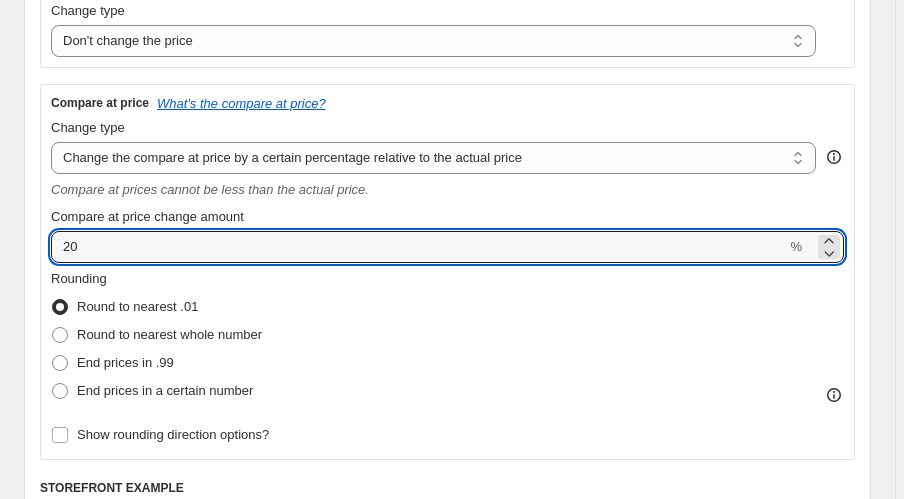 drag, startPoint x: 60, startPoint y: 249, endPoint x: 34, endPoint y: 246, distance: 26.172504 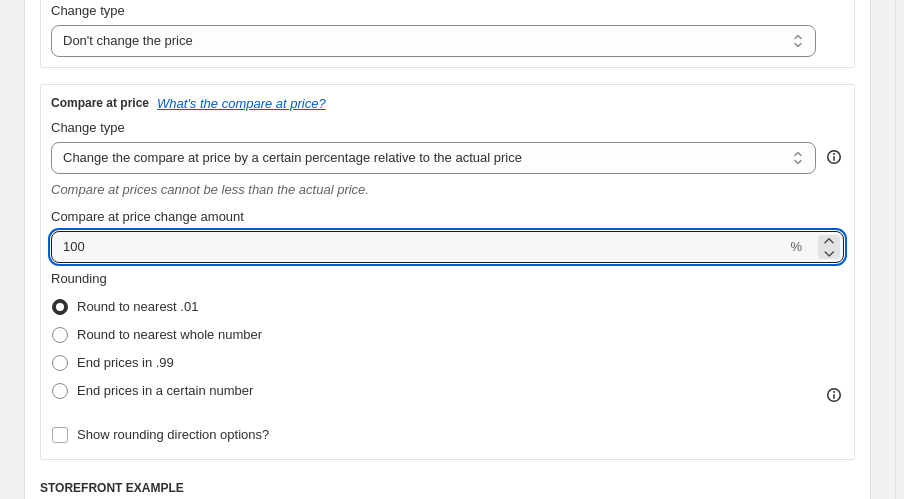 type on "100" 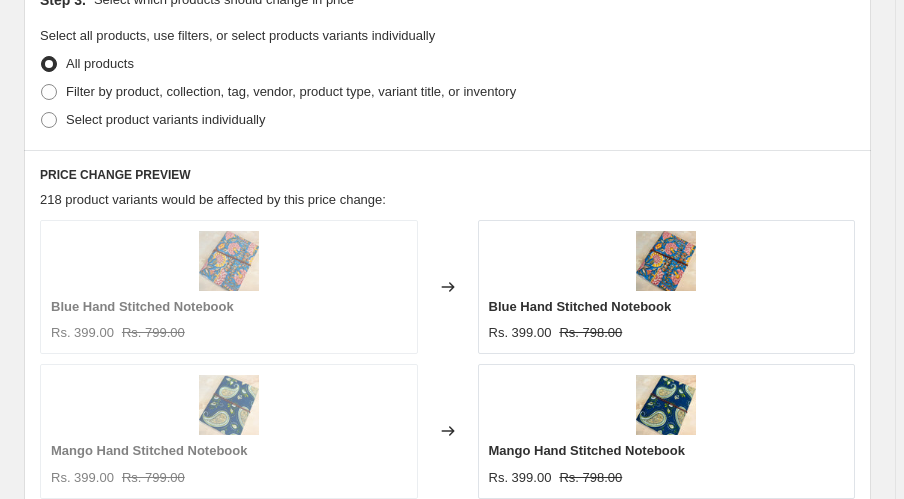 scroll, scrollTop: 1200, scrollLeft: 0, axis: vertical 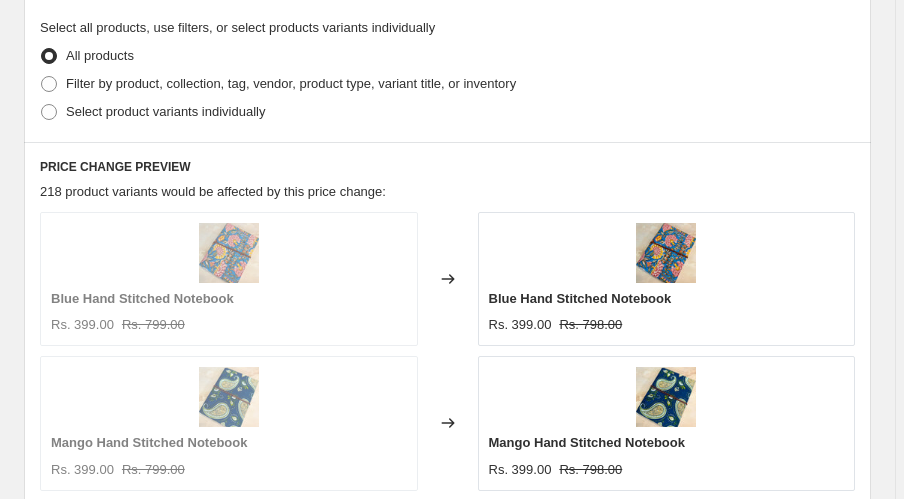 click on "PRICE CHANGE PREVIEW 218 product variants would be affected by this price change: Blue Hand Stitched Notebook Rs. 399.00 Rs. 799.00 Changed to Blue Hand Stitched Notebook Rs. 399.00 Rs. 798.00 Mango Hand Stitched Notebook Rs. 399.00 Rs. 799.00 Changed to Mango Hand Stitched Notebook Rs. 399.00 Rs. 798.00 [PERSON_NAME] Stitched Notebook Rs. 399.00 Rs. 799.00 Changed to [PERSON_NAME] Stitched Notebook Rs. 399.00 Rs. 798.00 Warli Art Hand Stitched Notebook Rs. 399.00 Rs. 799.00 Changed to Warli Art Hand Stitched Notebook Rs. 399.00 Rs. 798.00 Pichwai Hand Stitched Notebook Rs. 399.00 Rs. 799.00 Changed to Pichwai Hand Stitched Notebook Rs. 399.00 Rs. 798.00" at bounding box center (447, 562) 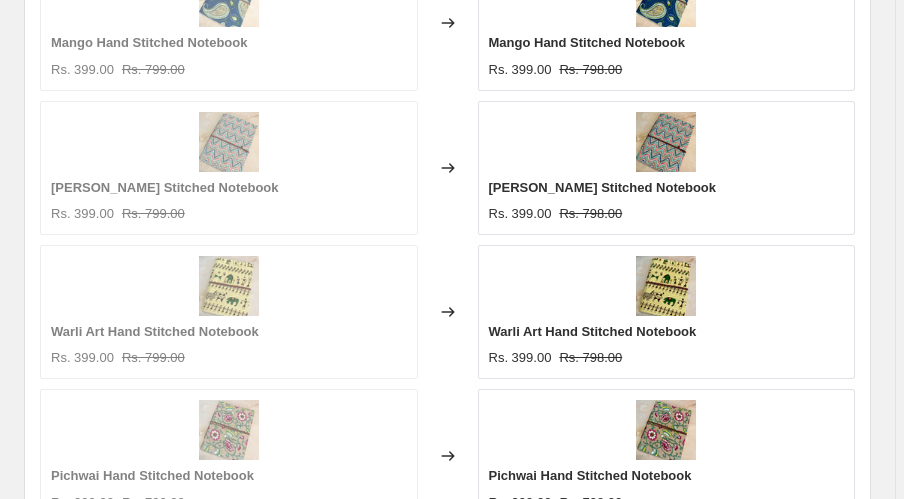 scroll, scrollTop: 1760, scrollLeft: 0, axis: vertical 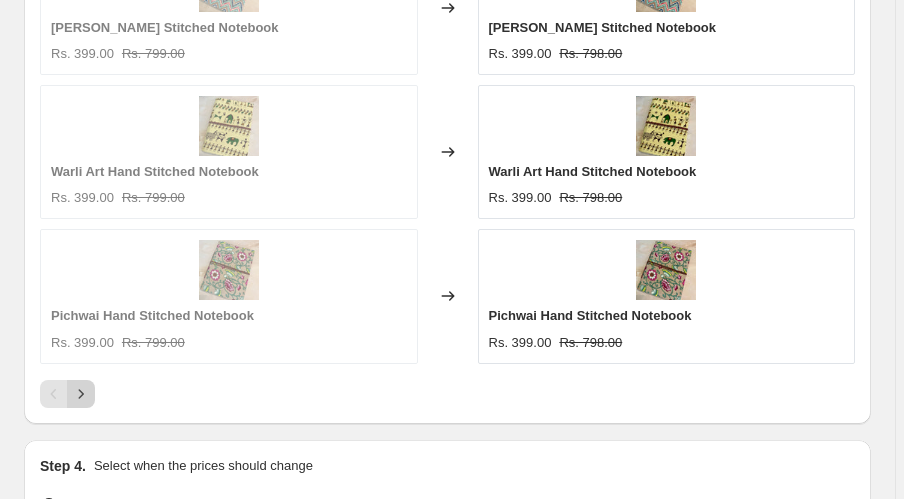 click 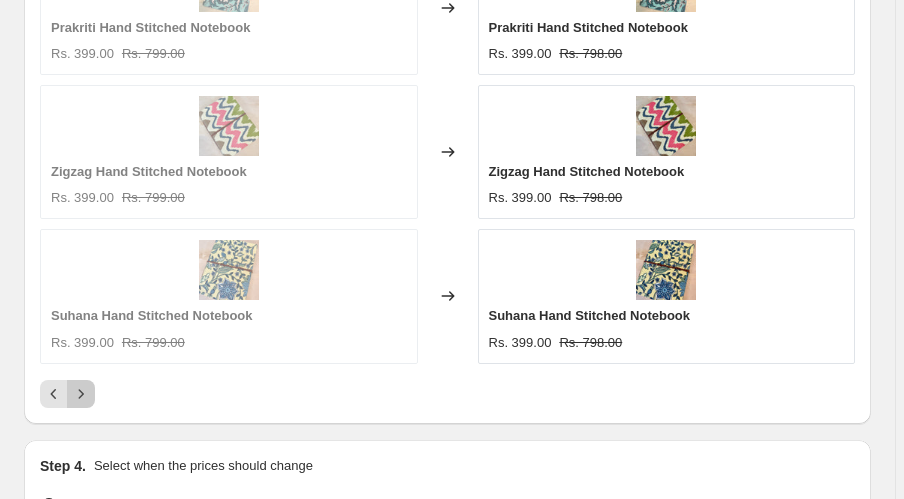 click 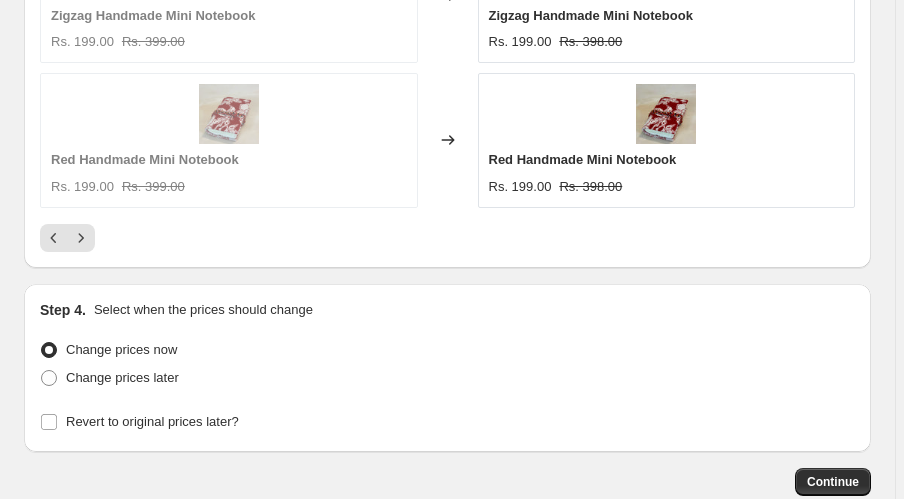 scroll, scrollTop: 1920, scrollLeft: 0, axis: vertical 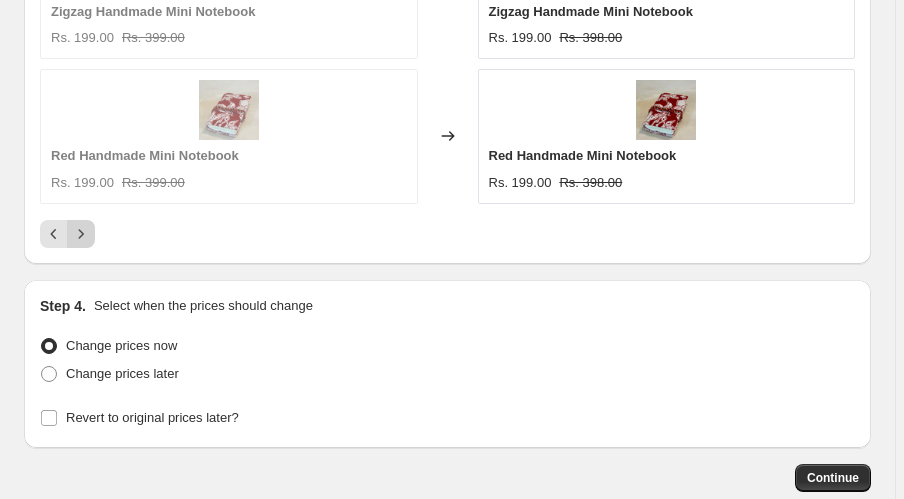 click 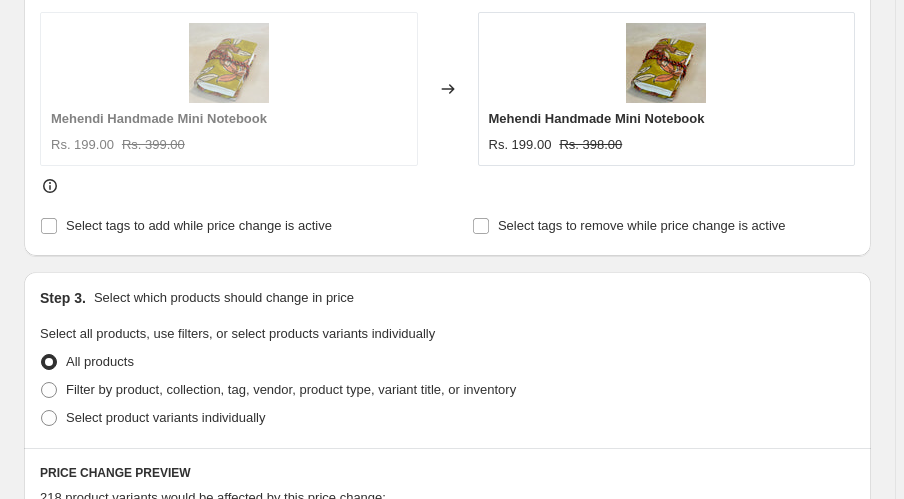 scroll, scrollTop: 1040, scrollLeft: 0, axis: vertical 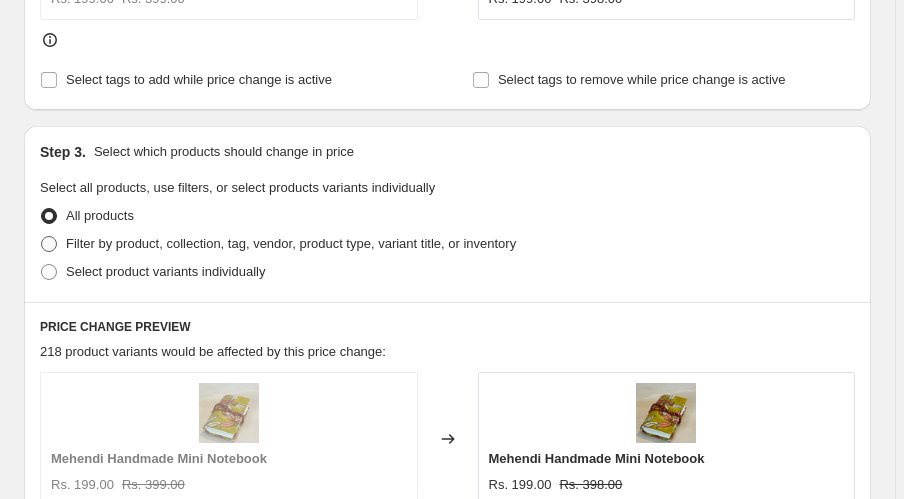 click at bounding box center [49, 244] 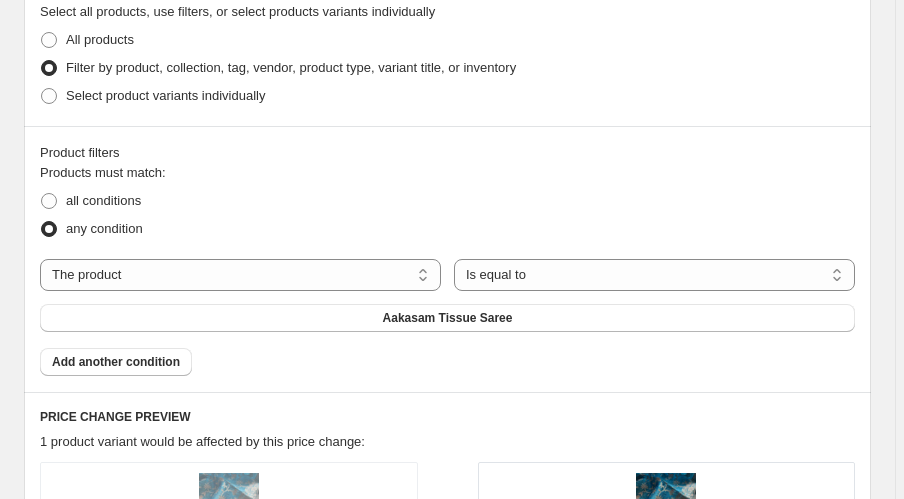 scroll, scrollTop: 1200, scrollLeft: 0, axis: vertical 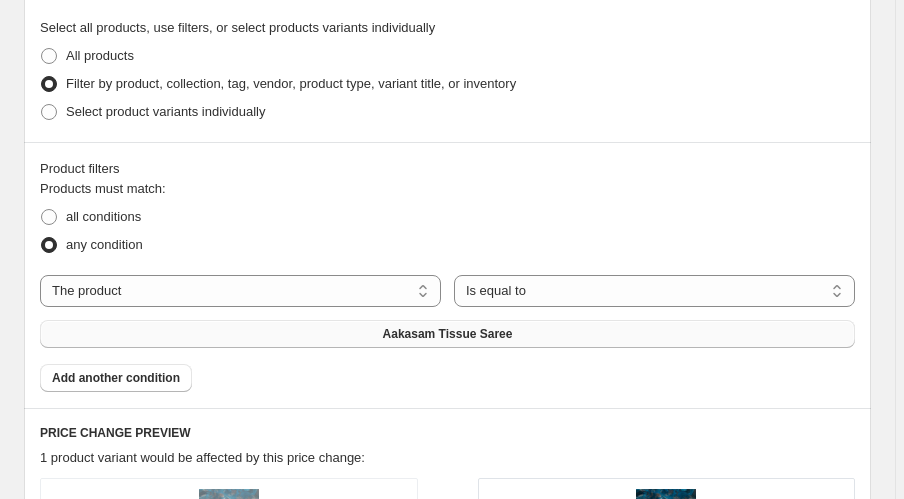 click on "Aakasam Tissue Saree" at bounding box center (448, 334) 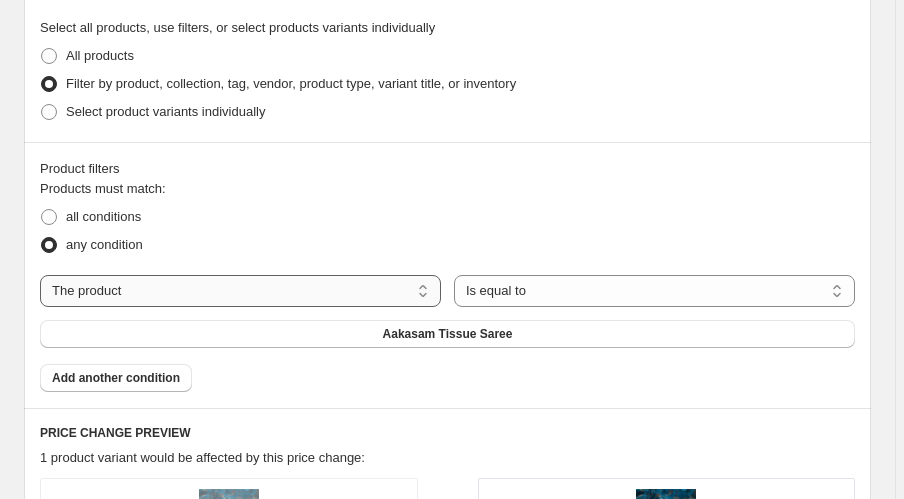 click on "The product The product's collection The product's tag The product's vendor The product's status The variant's title Inventory quantity" at bounding box center [240, 291] 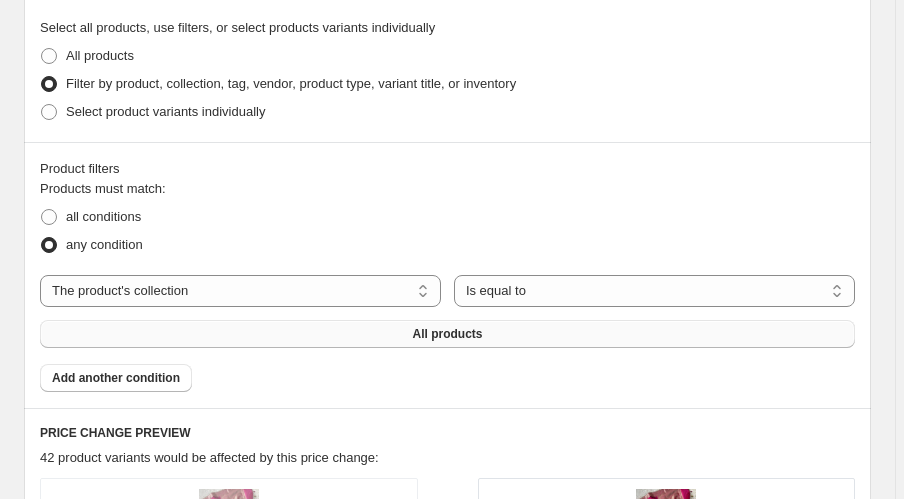click on "All products" at bounding box center [447, 334] 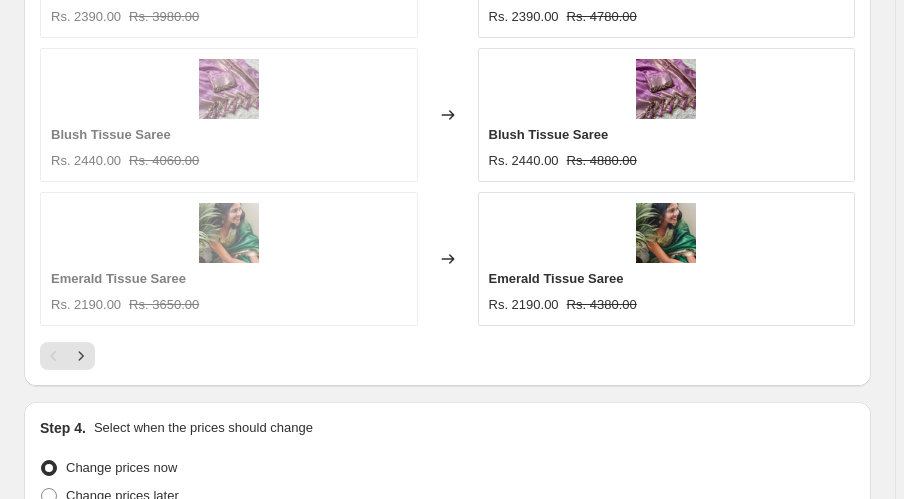 scroll, scrollTop: 2080, scrollLeft: 0, axis: vertical 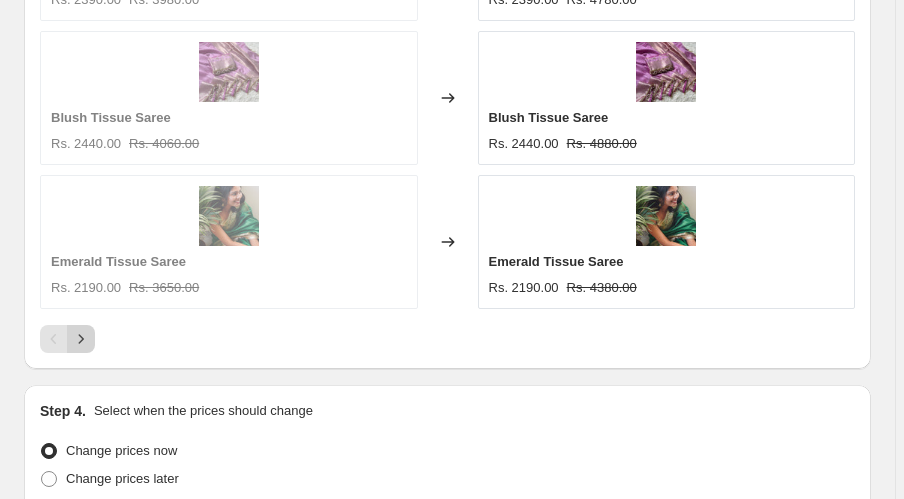 click 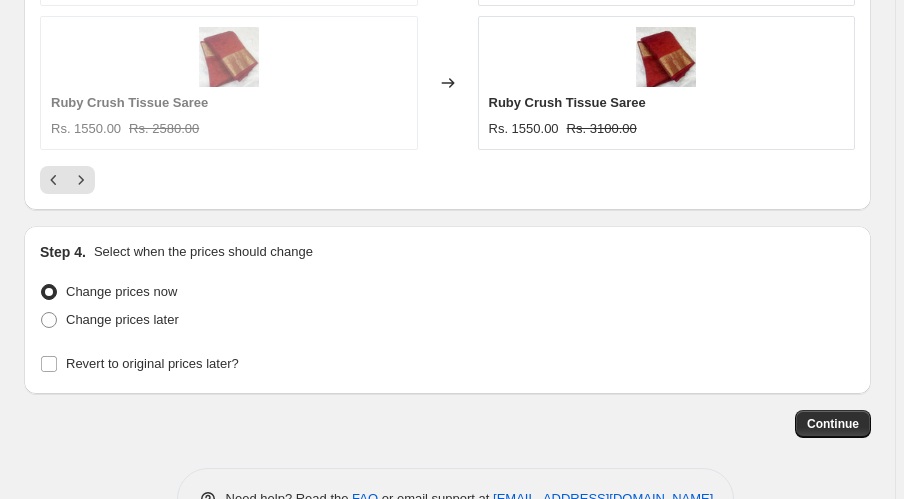 scroll, scrollTop: 2240, scrollLeft: 0, axis: vertical 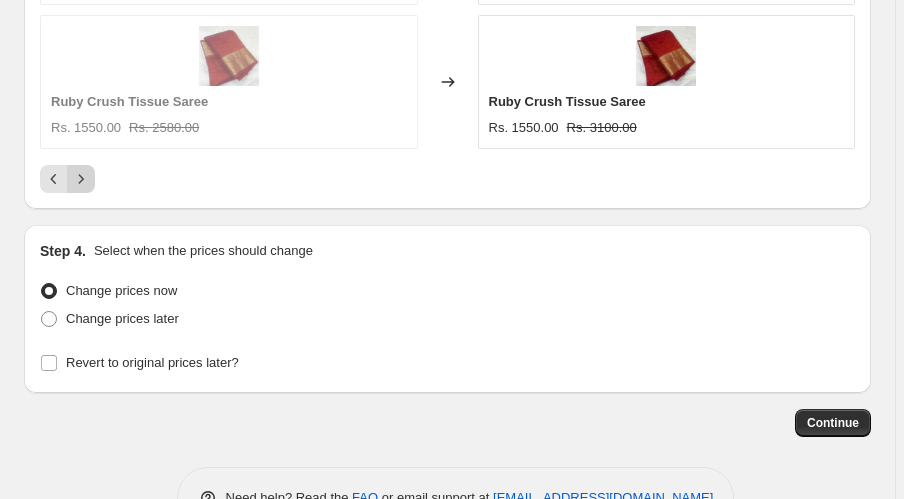 click 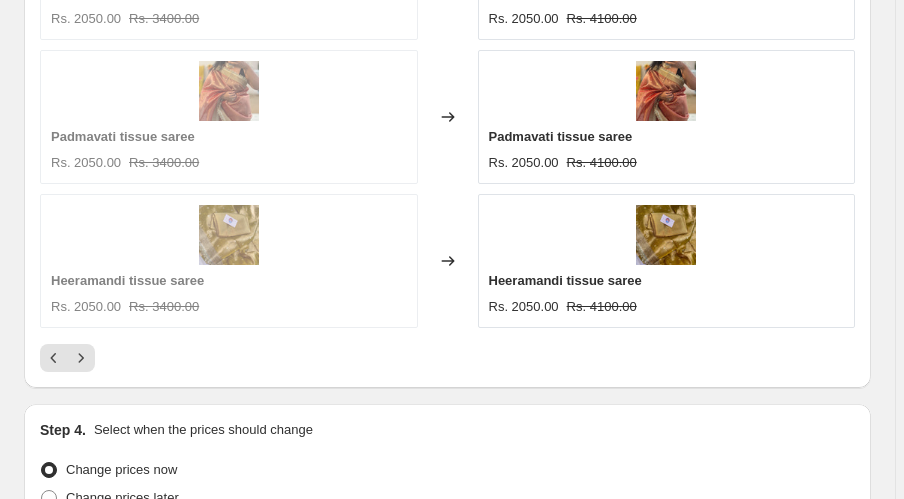 scroll, scrollTop: 2080, scrollLeft: 0, axis: vertical 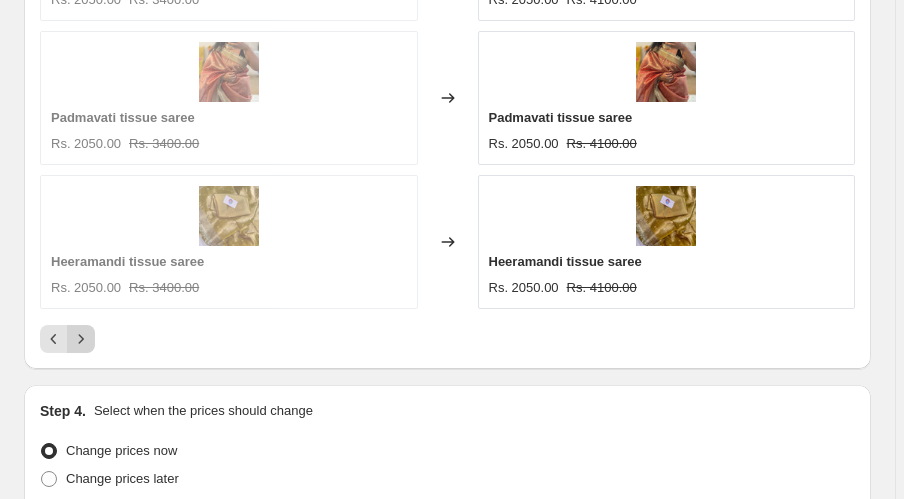 click 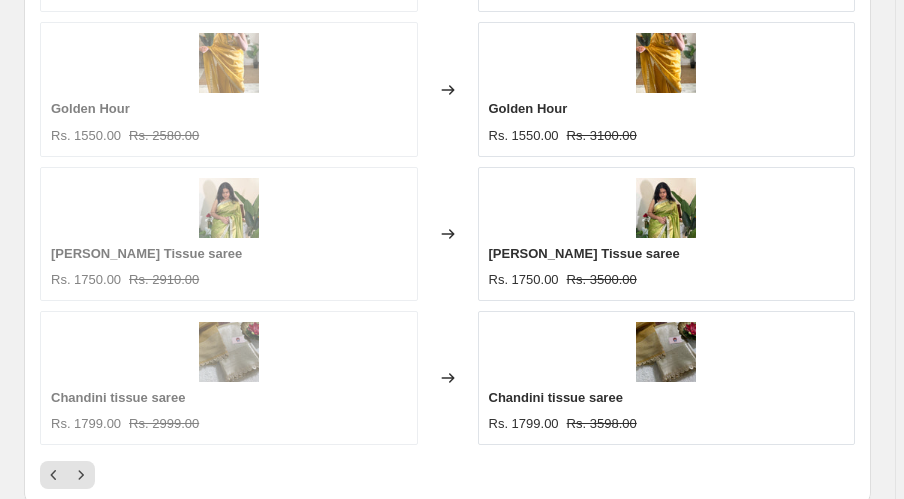 scroll, scrollTop: 2000, scrollLeft: 0, axis: vertical 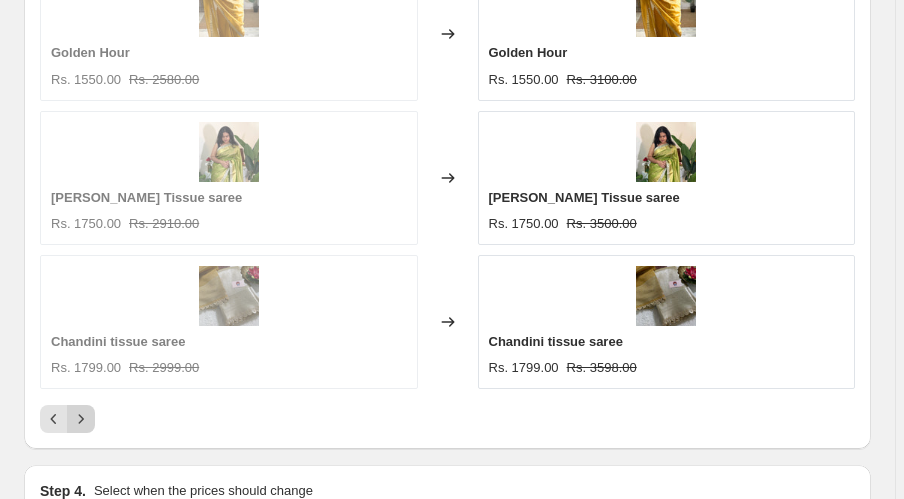 click 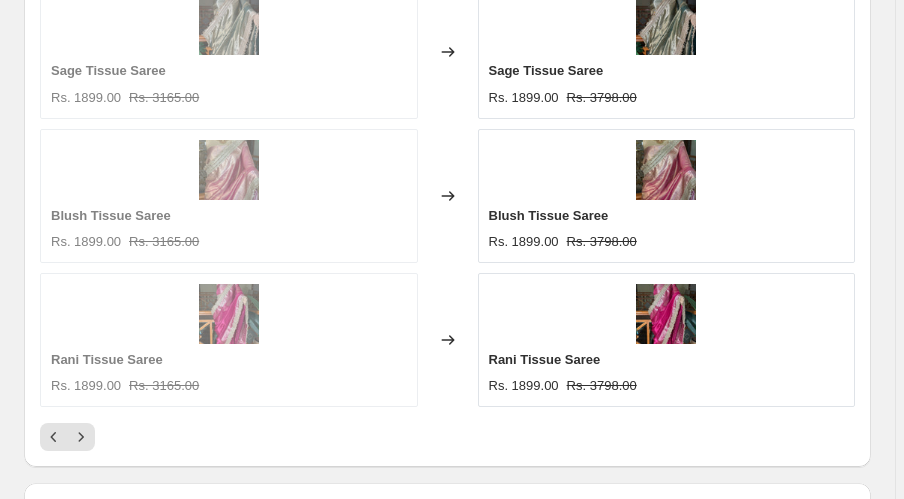 scroll, scrollTop: 2000, scrollLeft: 0, axis: vertical 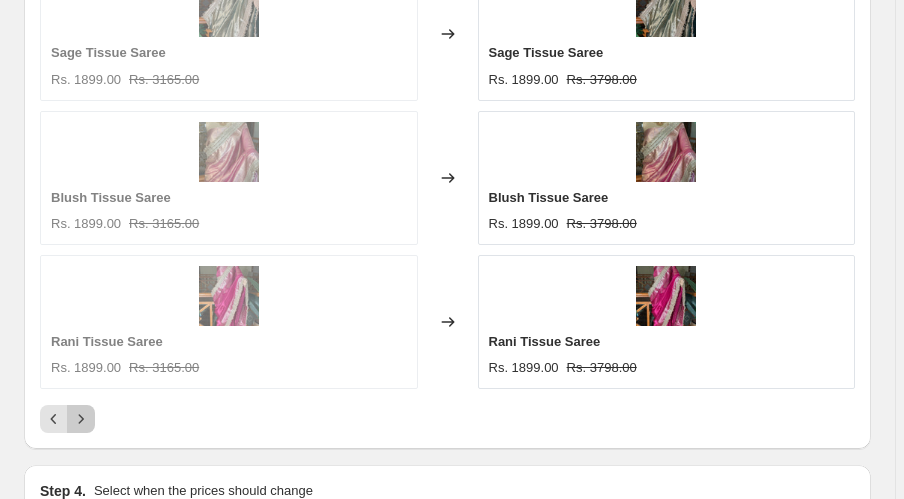 click 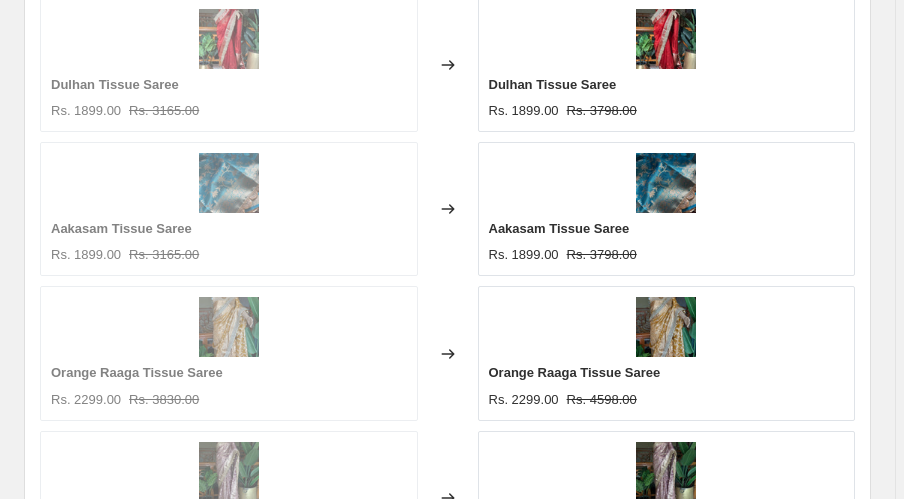 scroll, scrollTop: 1600, scrollLeft: 0, axis: vertical 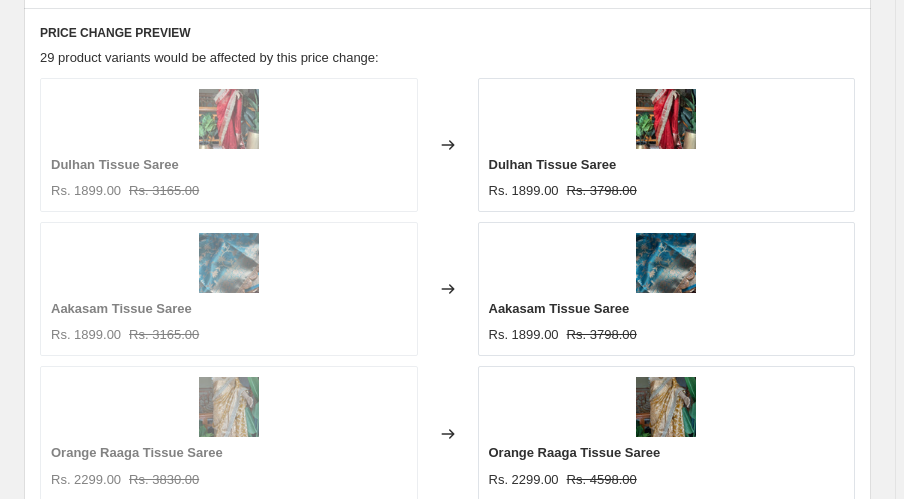 click on "Rs. 1899.00" at bounding box center [86, 335] 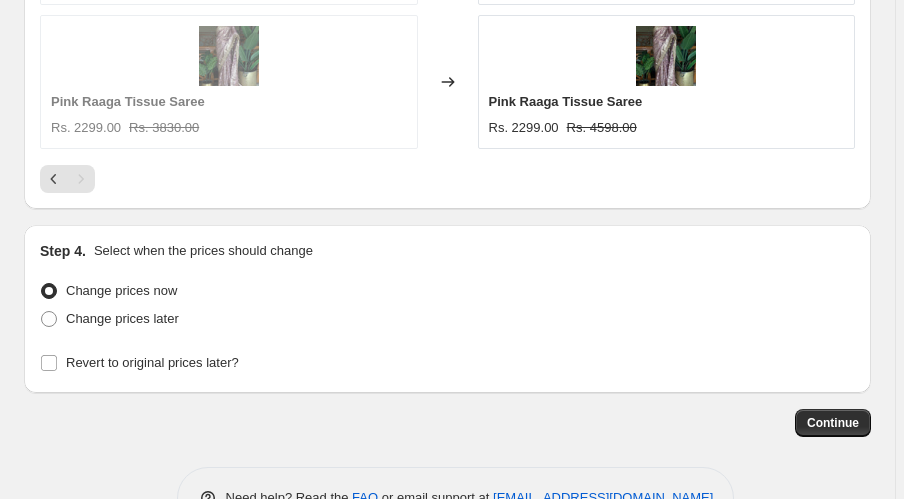 scroll, scrollTop: 2153, scrollLeft: 0, axis: vertical 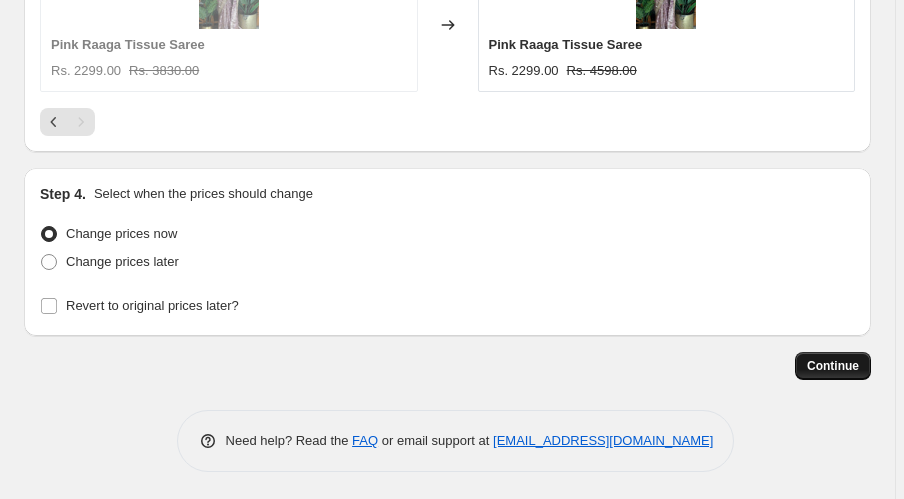 click on "Continue" at bounding box center [833, 366] 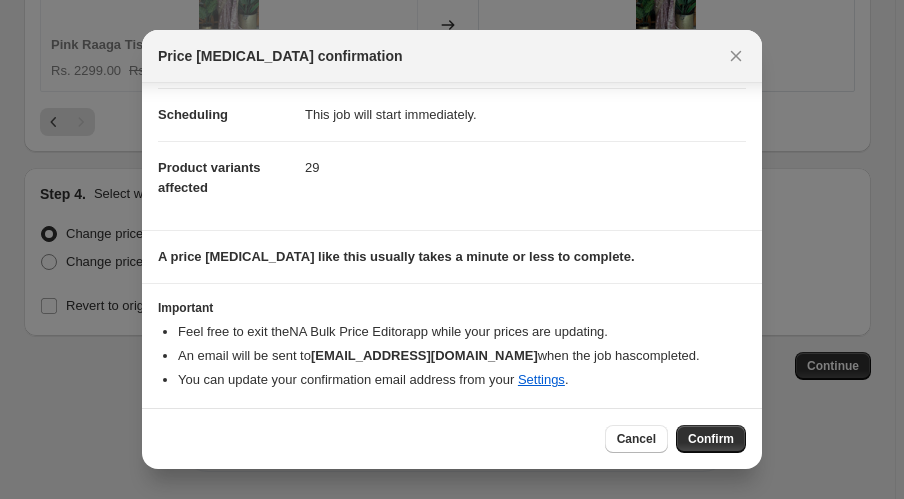 scroll, scrollTop: 0, scrollLeft: 0, axis: both 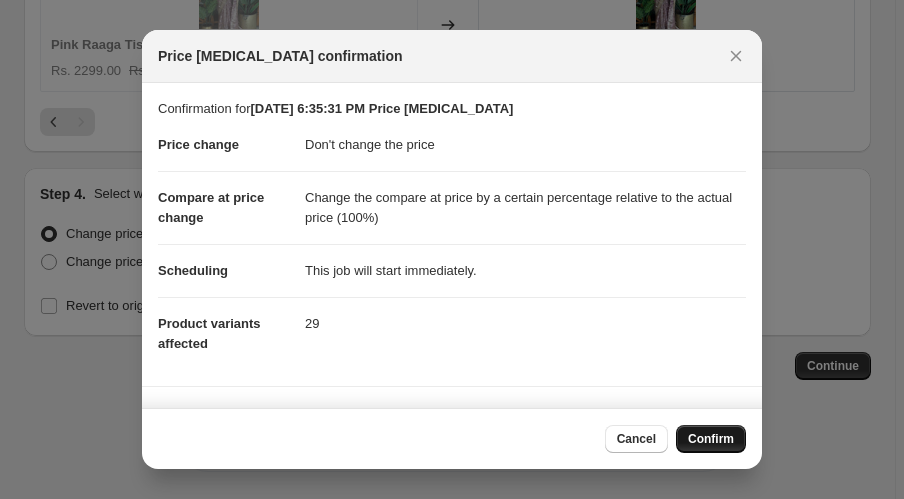 click on "Confirm" at bounding box center [711, 439] 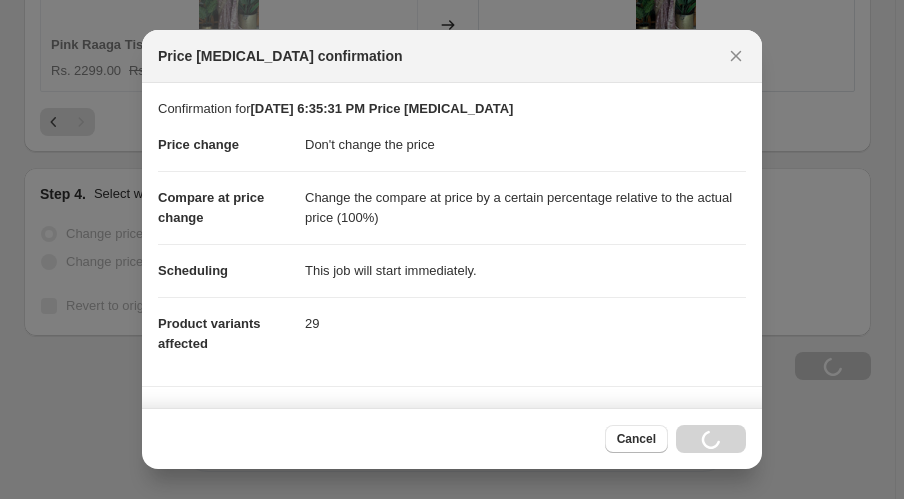 scroll, scrollTop: 2249, scrollLeft: 0, axis: vertical 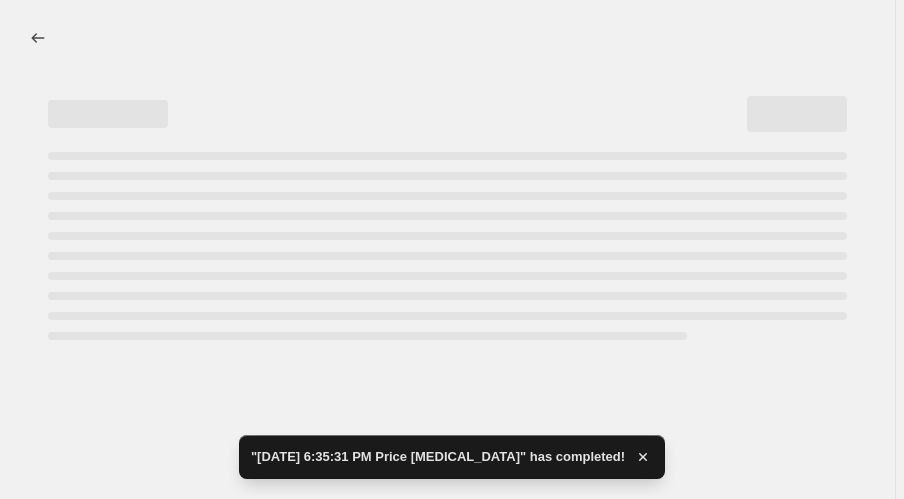 select on "no_change" 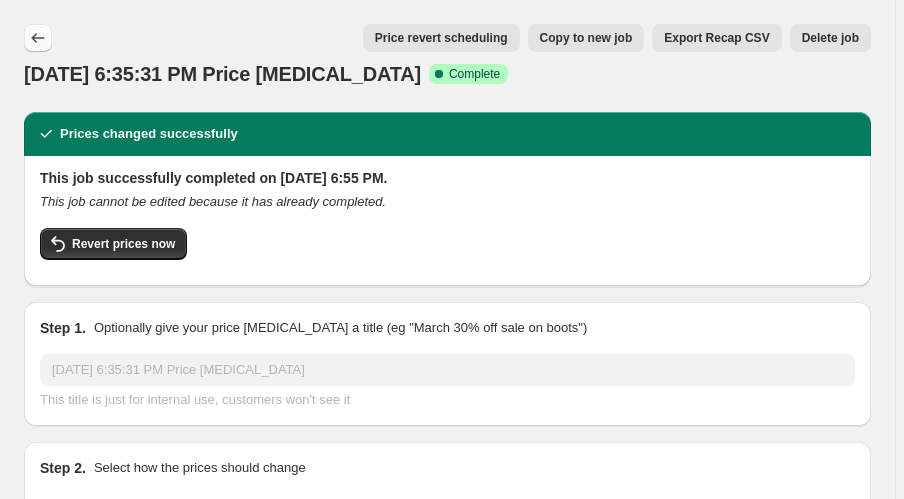 click 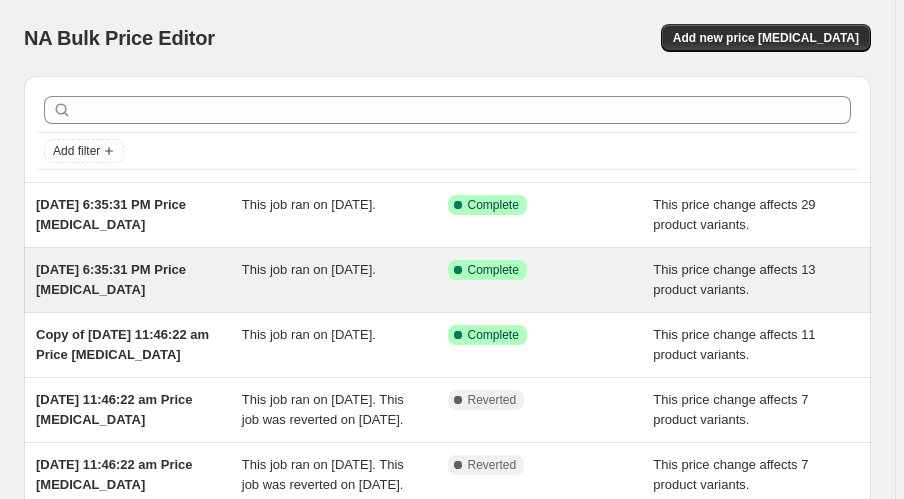 click on "[DATE] 6:35:31 PM Price [MEDICAL_DATA]" at bounding box center (111, 279) 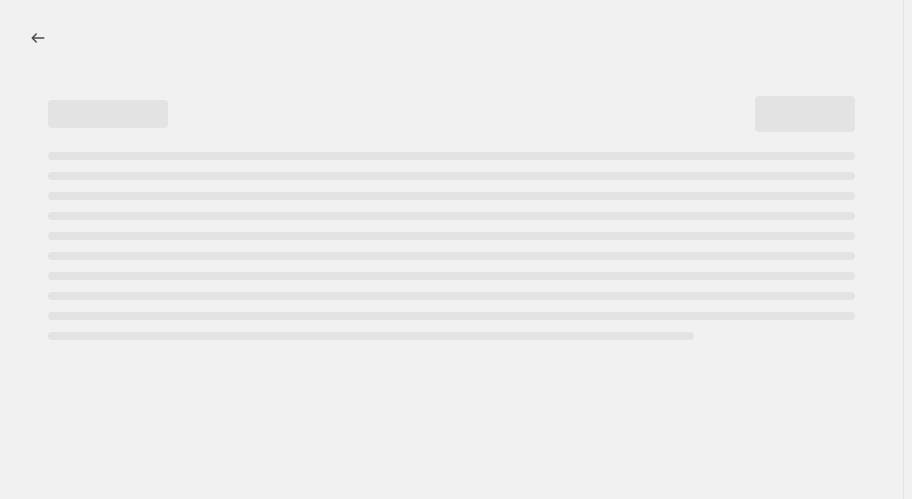 select on "no_change" 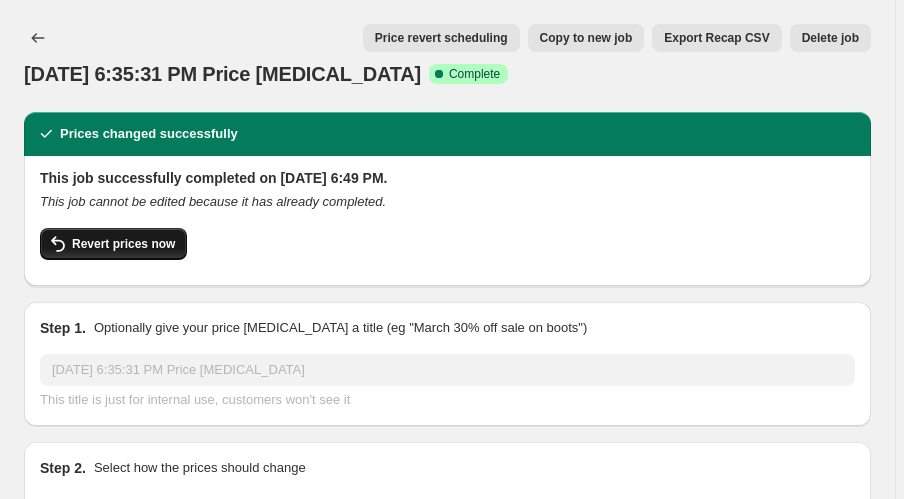 click on "Revert prices now" at bounding box center (123, 244) 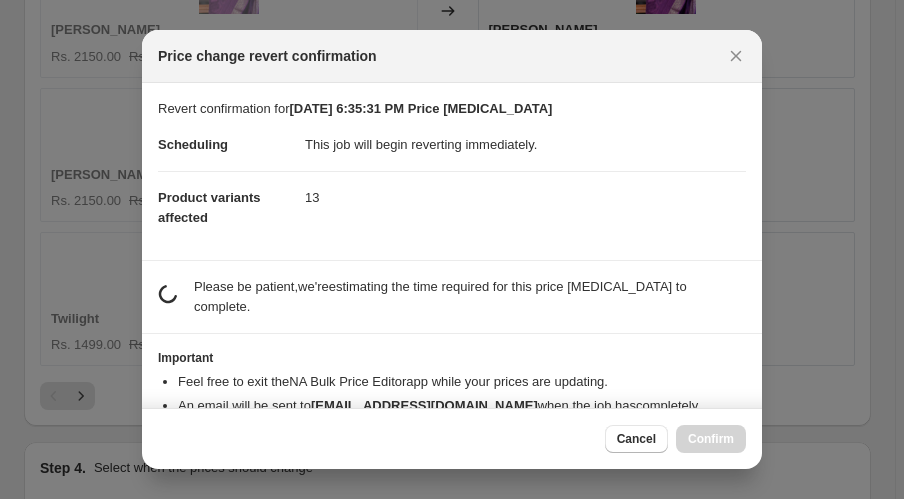 scroll, scrollTop: 0, scrollLeft: 0, axis: both 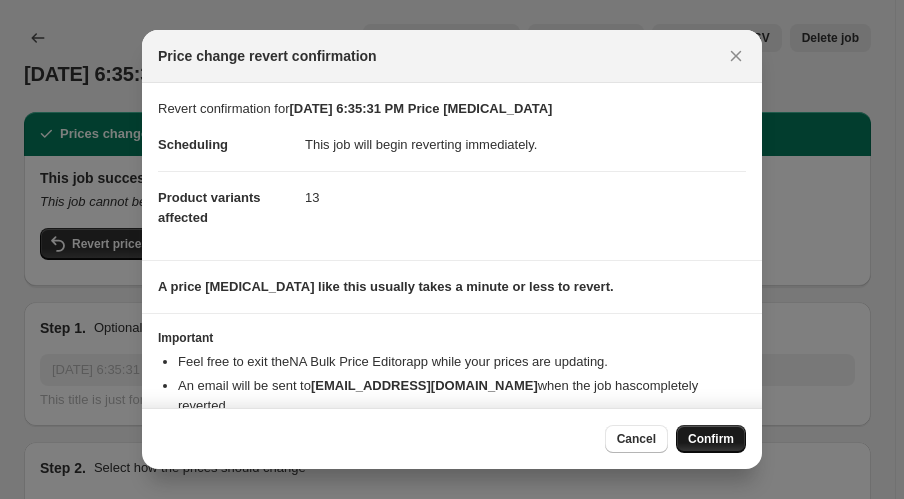click on "Confirm" at bounding box center (711, 439) 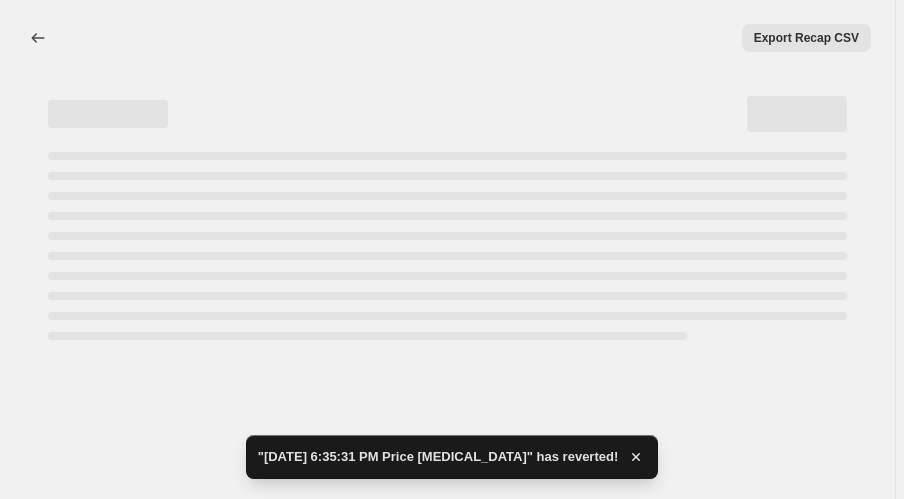 select on "no_change" 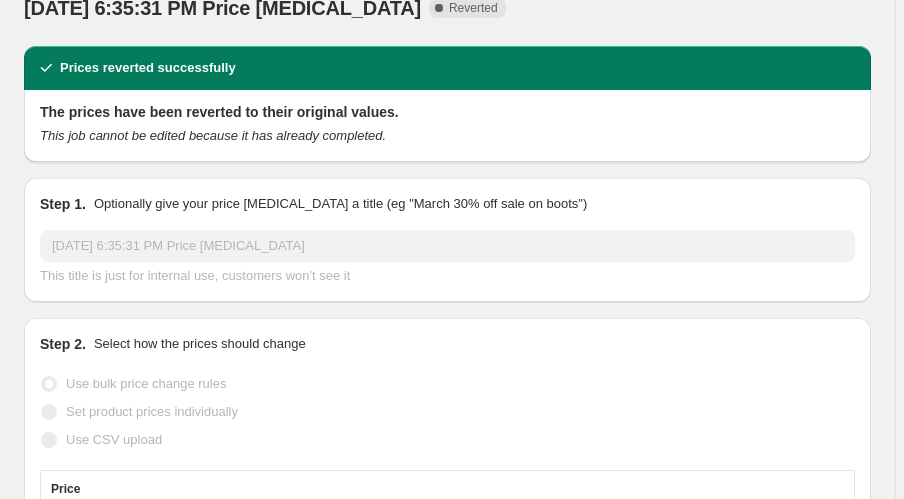 scroll, scrollTop: 0, scrollLeft: 0, axis: both 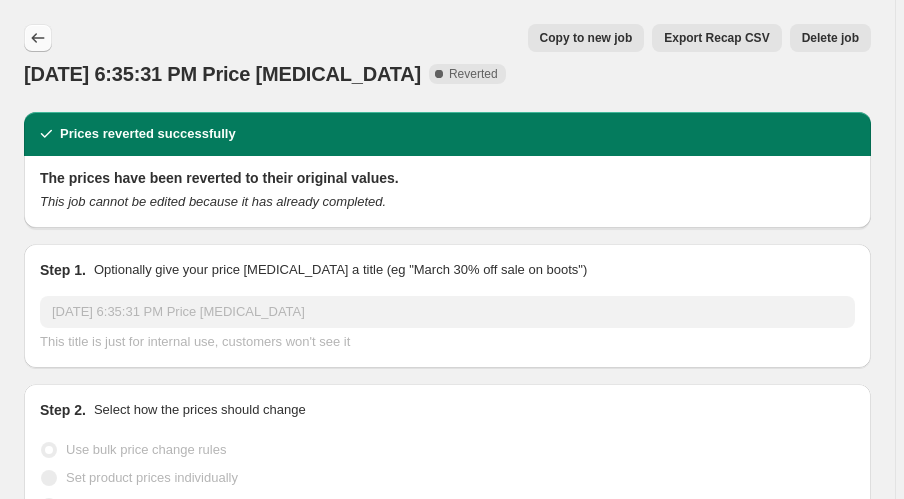 click at bounding box center (38, 38) 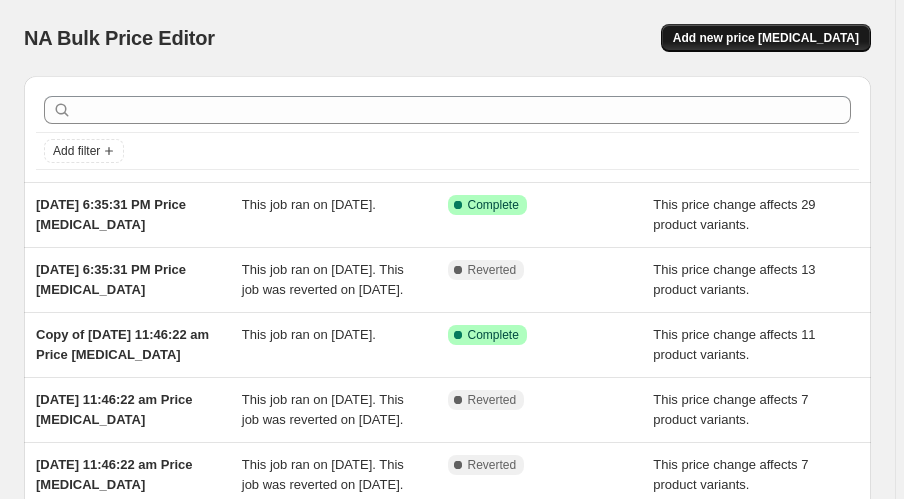 click on "Add new price [MEDICAL_DATA]" at bounding box center [766, 38] 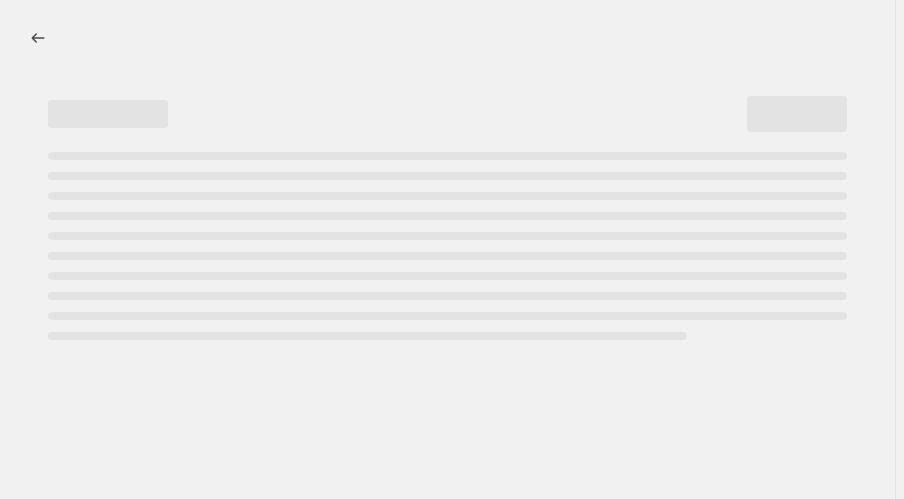 select on "percentage" 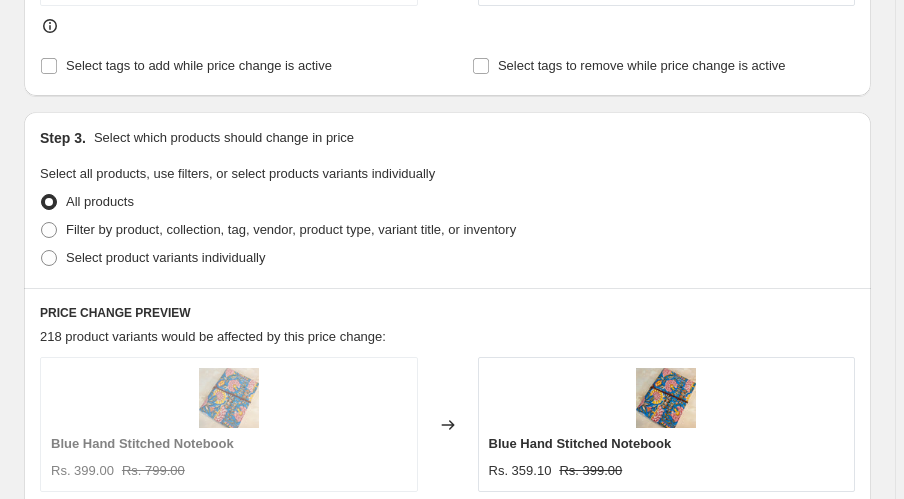 scroll, scrollTop: 1040, scrollLeft: 0, axis: vertical 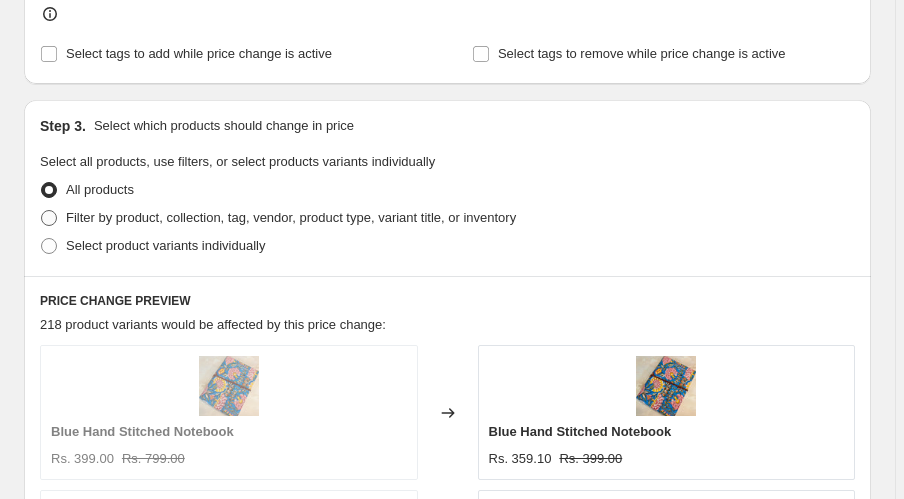 click at bounding box center (49, 218) 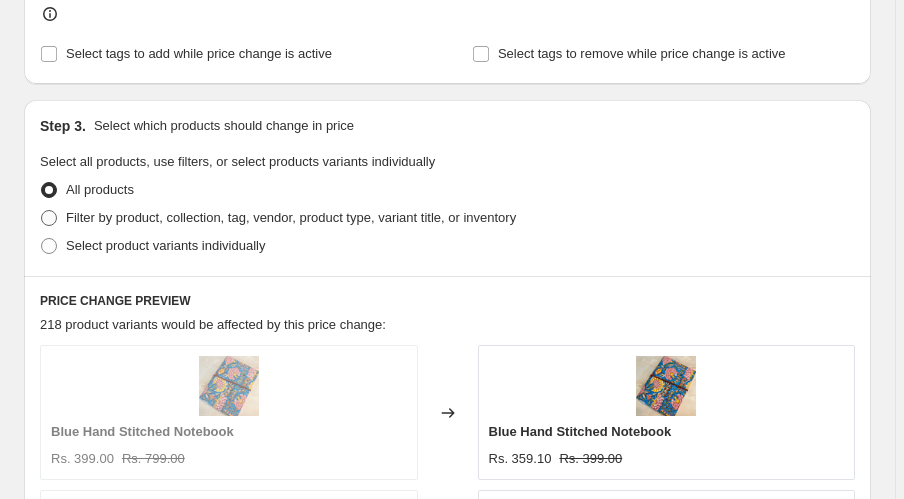 radio on "true" 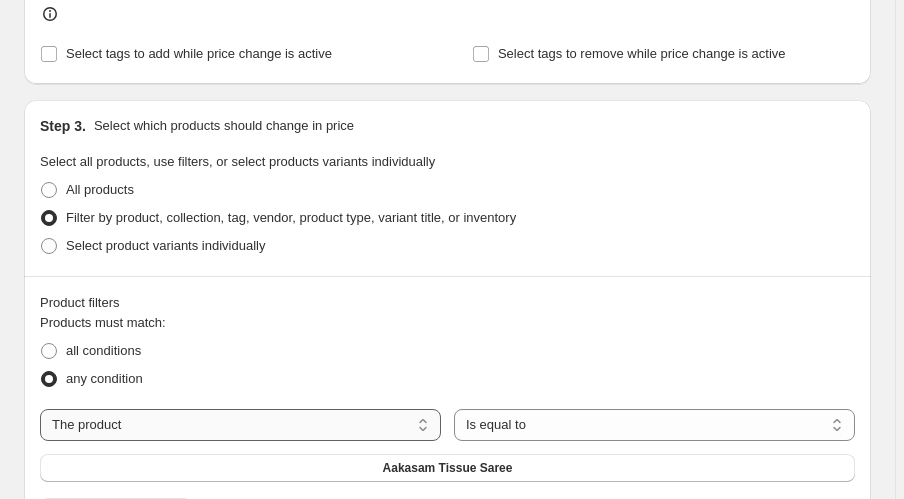 click on "The product The product's collection The product's tag The product's vendor The product's status The variant's title Inventory quantity" at bounding box center [240, 425] 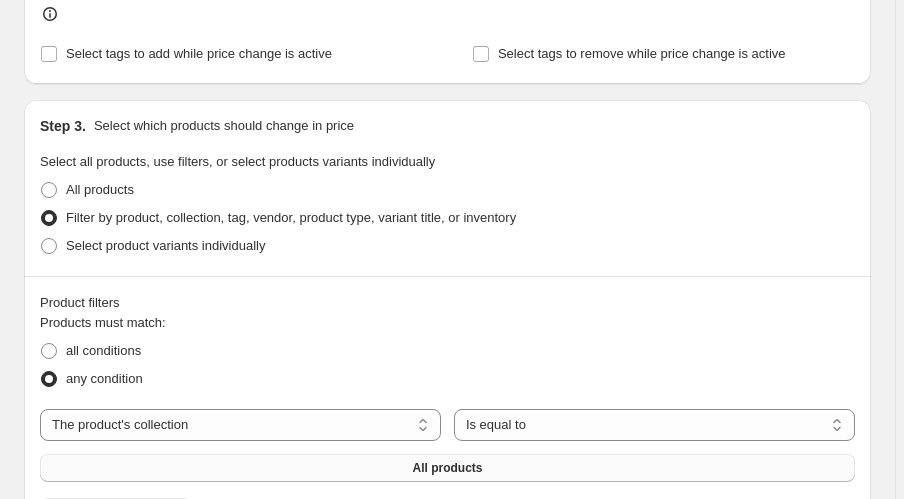 click on "All products" at bounding box center (447, 468) 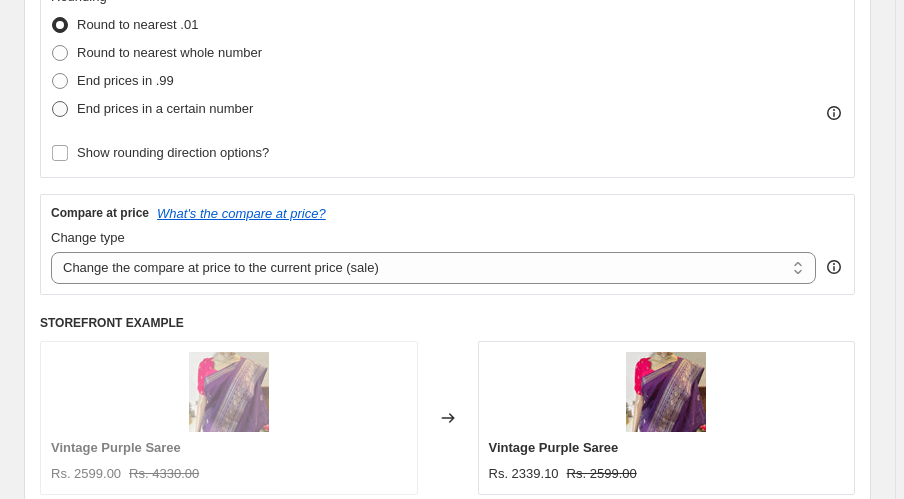 scroll, scrollTop: 560, scrollLeft: 0, axis: vertical 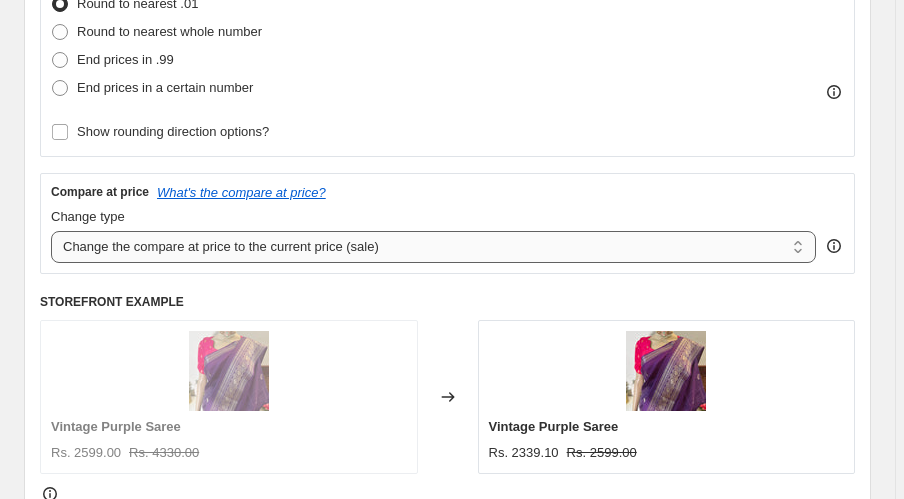 click on "Change the compare at price to the current price (sale) Change the compare at price to a certain amount Change the compare at price by a certain amount Change the compare at price by a certain percentage Change the compare at price by a certain amount relative to the actual price Change the compare at price by a certain percentage relative to the actual price Don't change the compare at price Remove the compare at price" at bounding box center [433, 247] 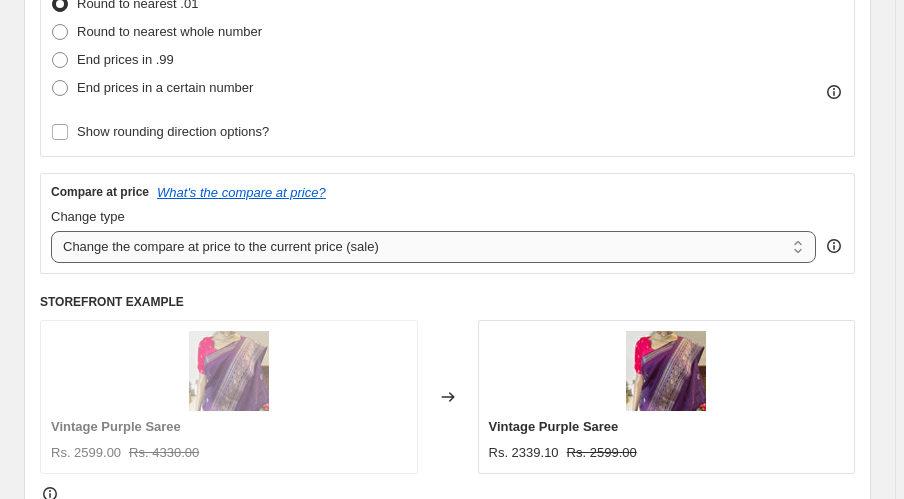 select on "no_change" 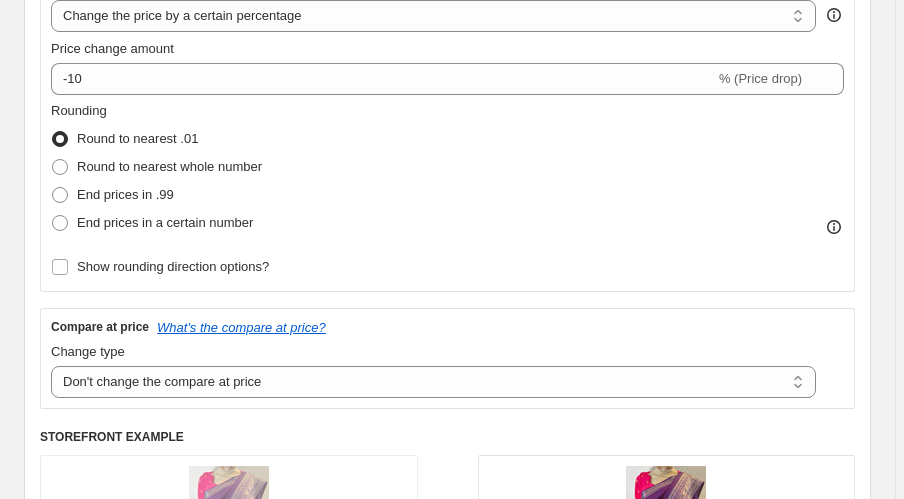 scroll, scrollTop: 400, scrollLeft: 0, axis: vertical 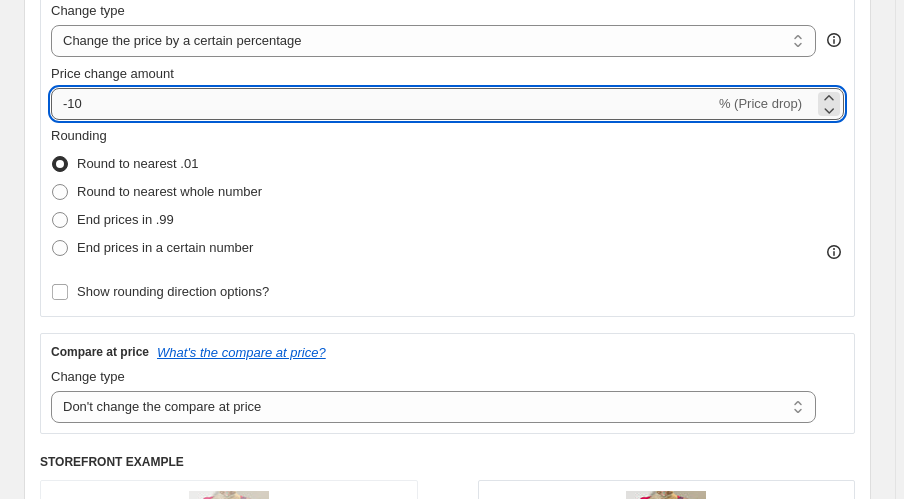 drag, startPoint x: 131, startPoint y: 95, endPoint x: 58, endPoint y: 108, distance: 74.1485 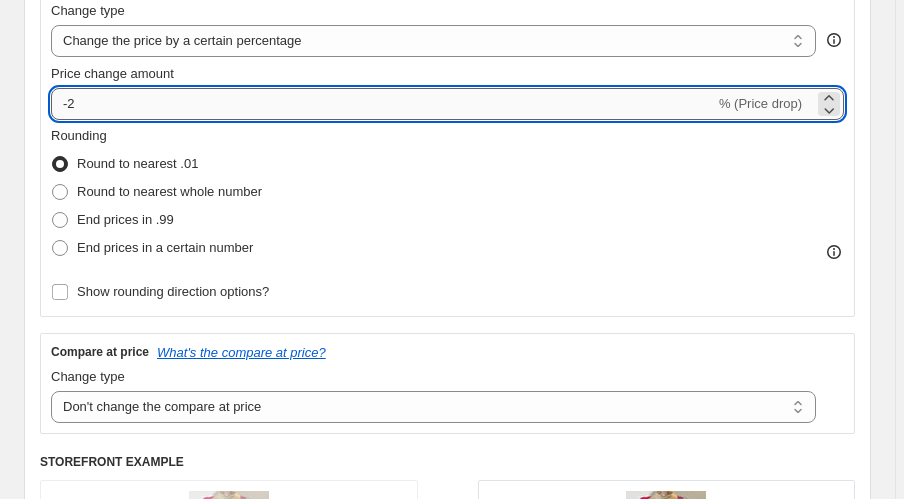 type on "-20" 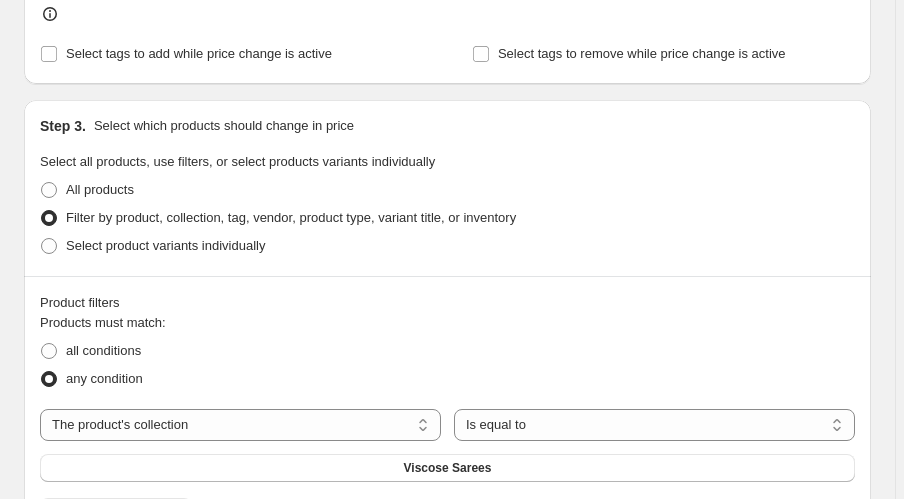 click on "Product filters Products must match: all conditions any condition The product The product's collection The product's tag The product's vendor The product's status The variant's title Inventory quantity The product's collection Is equal to Is not equal to Is equal to Viscose Sarees Add another condition" at bounding box center [447, 409] 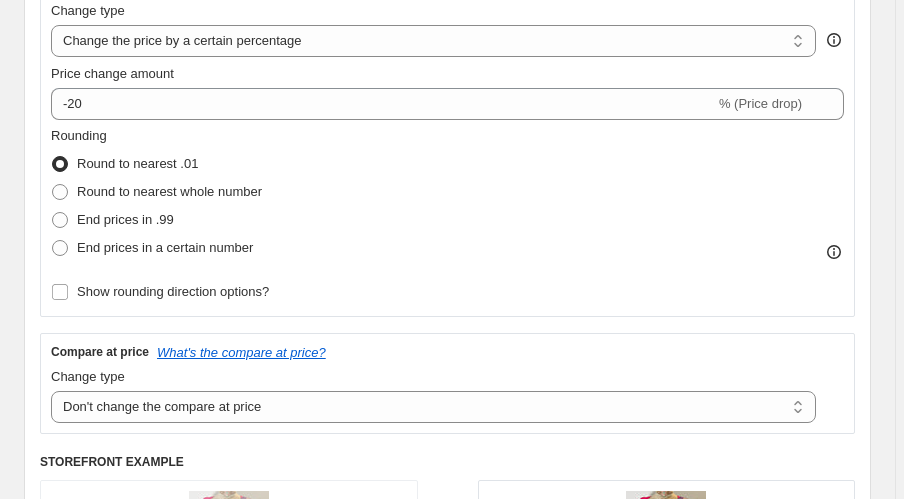 scroll, scrollTop: 160, scrollLeft: 0, axis: vertical 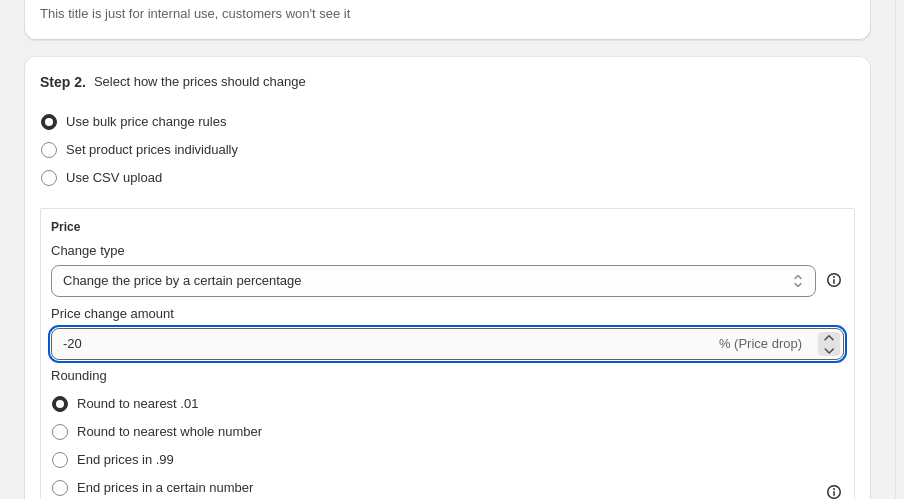 click on "-20" at bounding box center (383, 344) 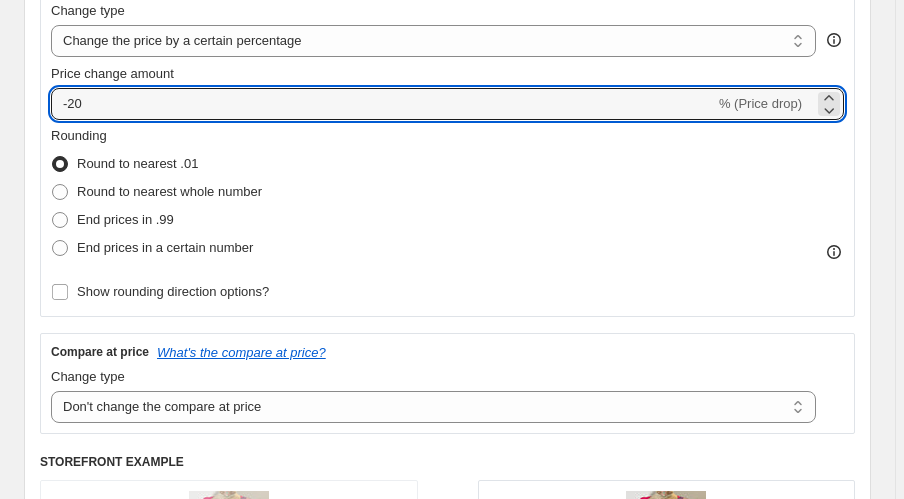 scroll, scrollTop: 160, scrollLeft: 0, axis: vertical 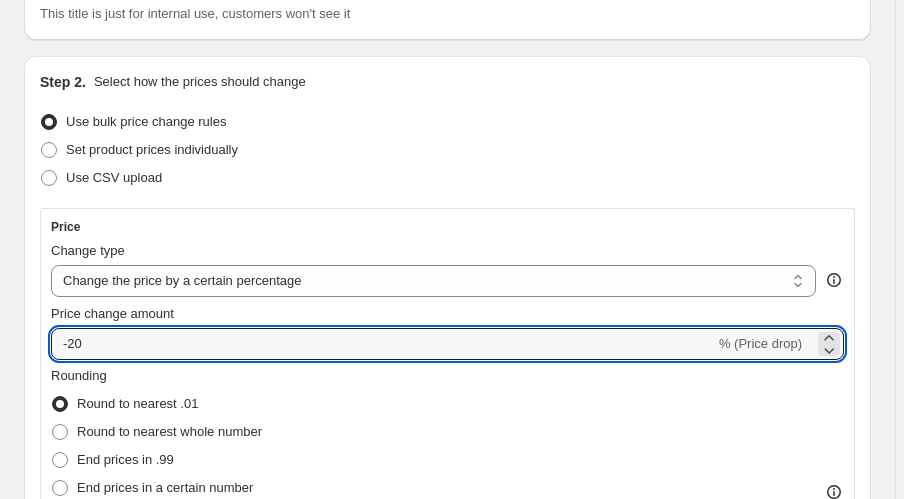type on "-2" 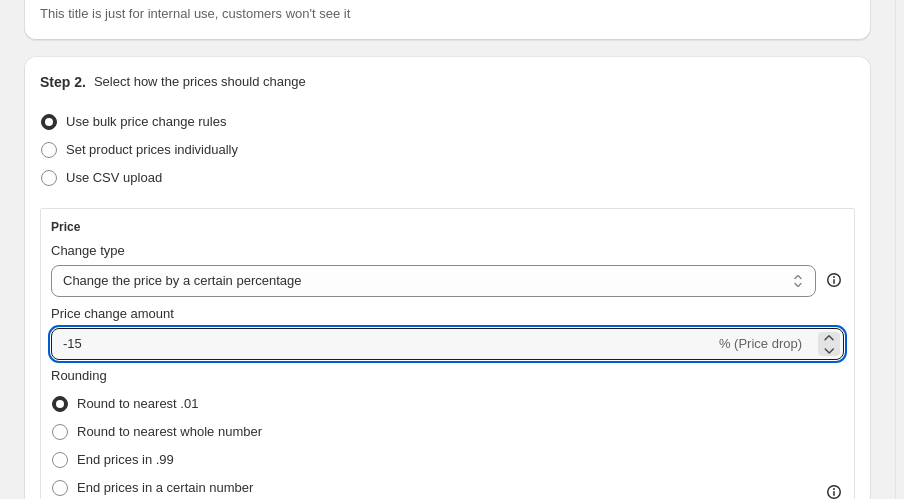type on "-15" 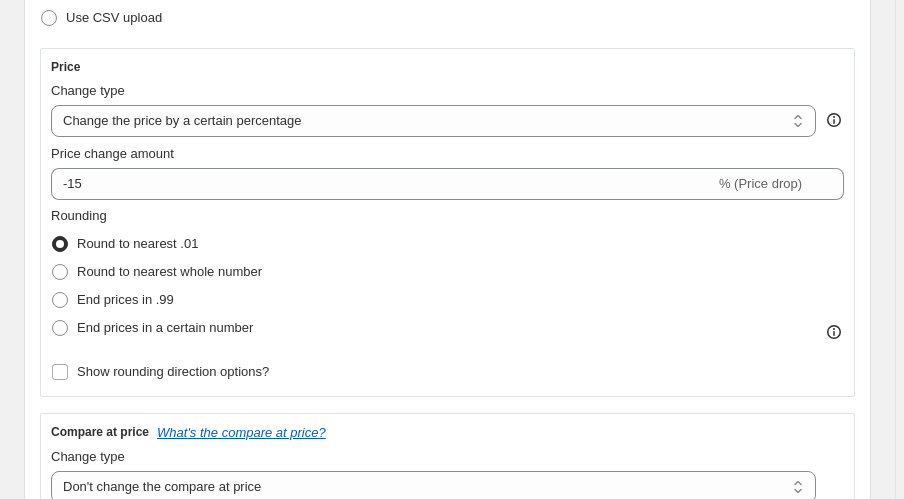 scroll, scrollTop: 80, scrollLeft: 0, axis: vertical 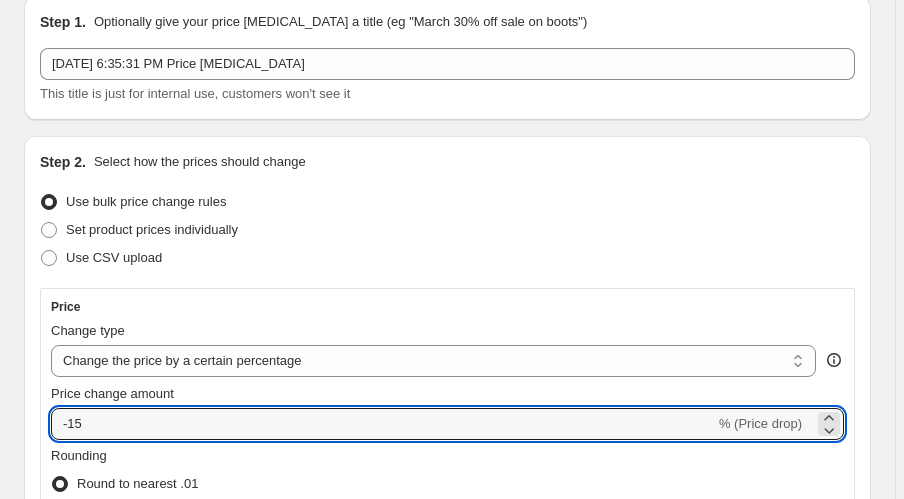 drag, startPoint x: 126, startPoint y: 428, endPoint x: 35, endPoint y: 417, distance: 91.66242 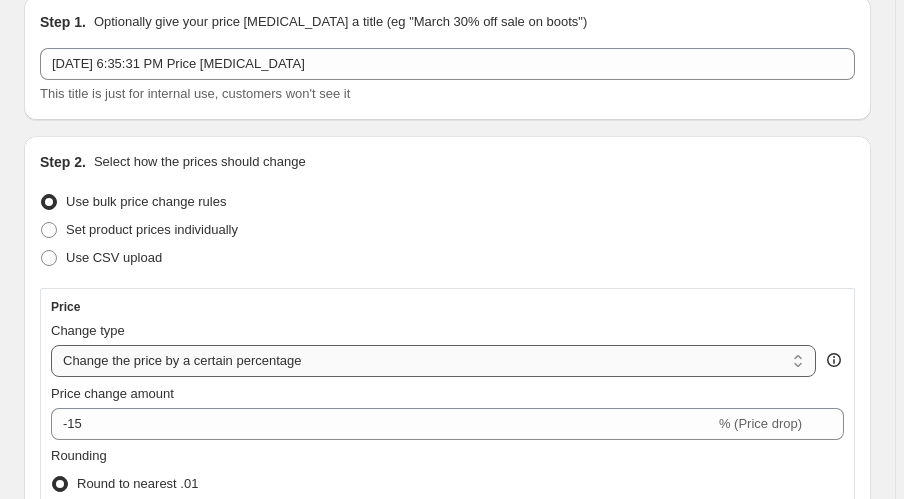 click on "Change the price to a certain amount Change the price by a certain amount Change the price by a certain percentage Change the price to the current compare at price (price before sale) Change the price by a certain amount relative to the compare at price Change the price by a certain percentage relative to the compare at price Don't change the price Change the price by a certain percentage relative to the cost per item Change price to certain cost margin" at bounding box center (433, 361) 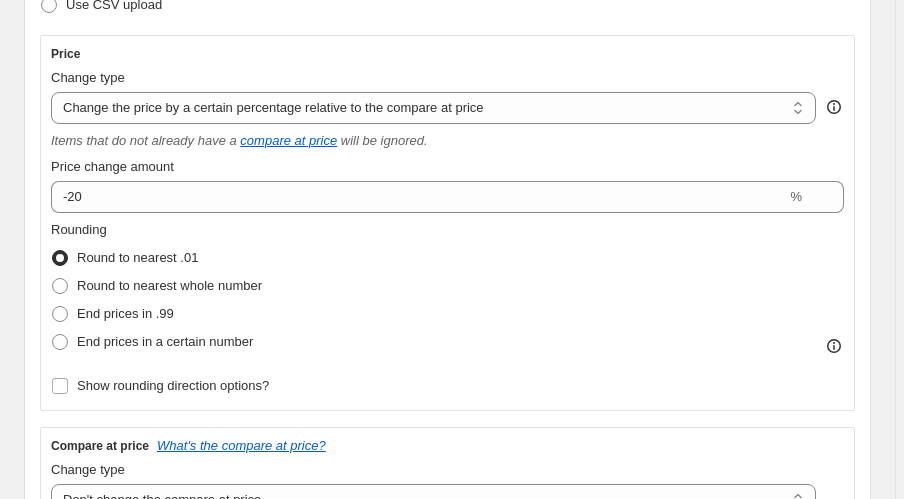 scroll, scrollTop: 240, scrollLeft: 0, axis: vertical 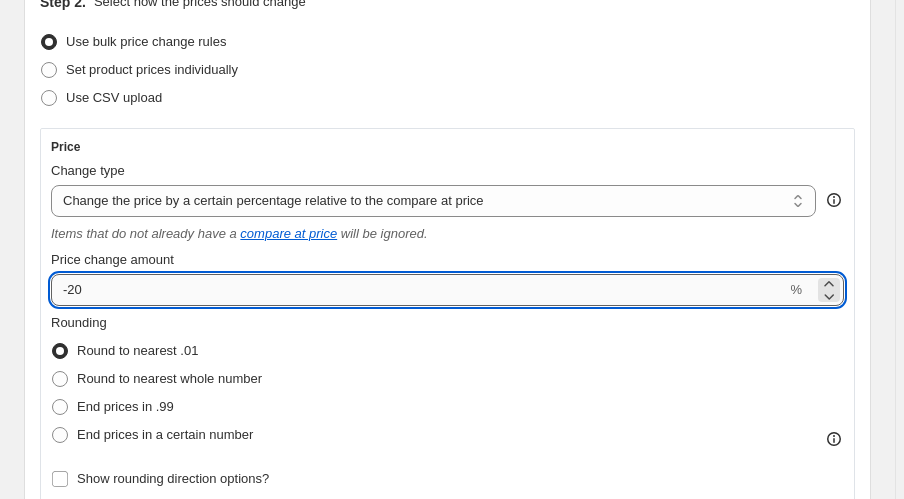 drag, startPoint x: 114, startPoint y: 291, endPoint x: 90, endPoint y: 292, distance: 24.020824 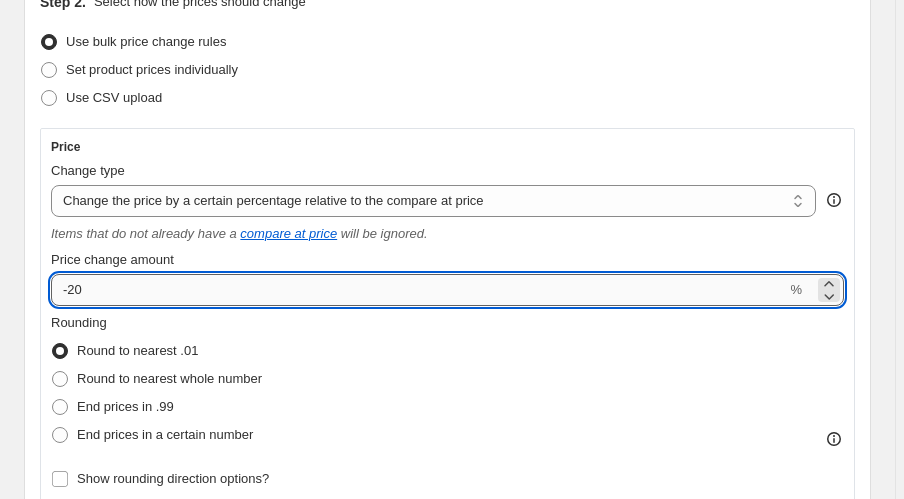 type on "-2" 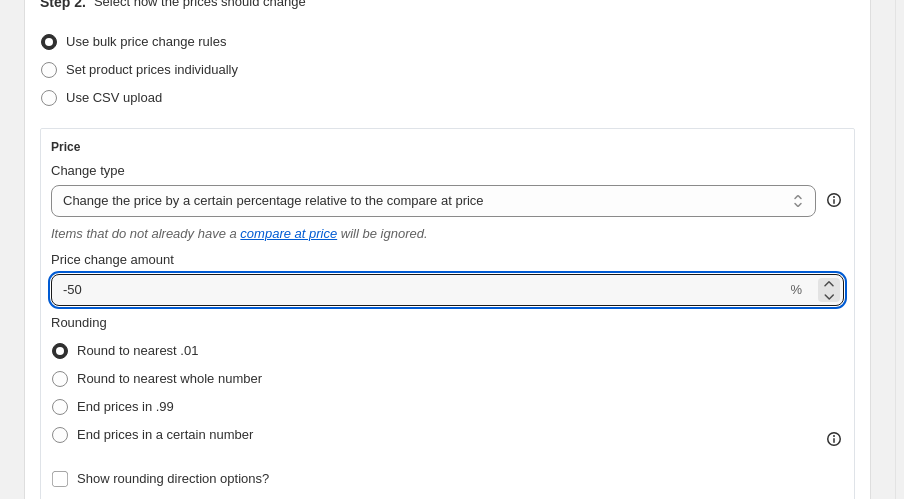type on "-50" 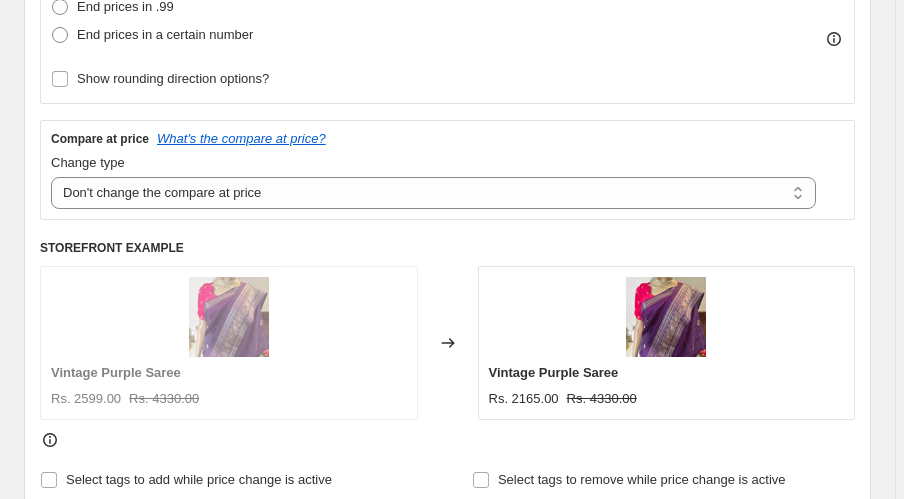 scroll, scrollTop: 880, scrollLeft: 0, axis: vertical 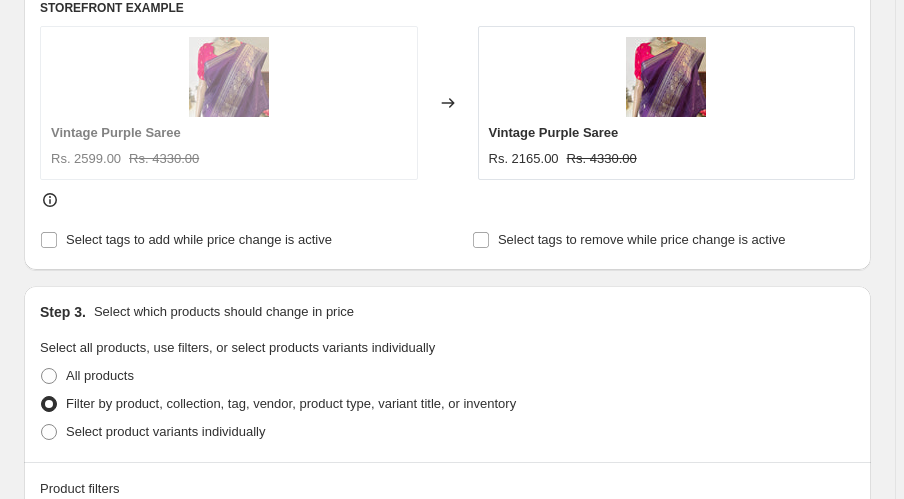 click on "Step 3. Select which products should change in price" at bounding box center (447, 312) 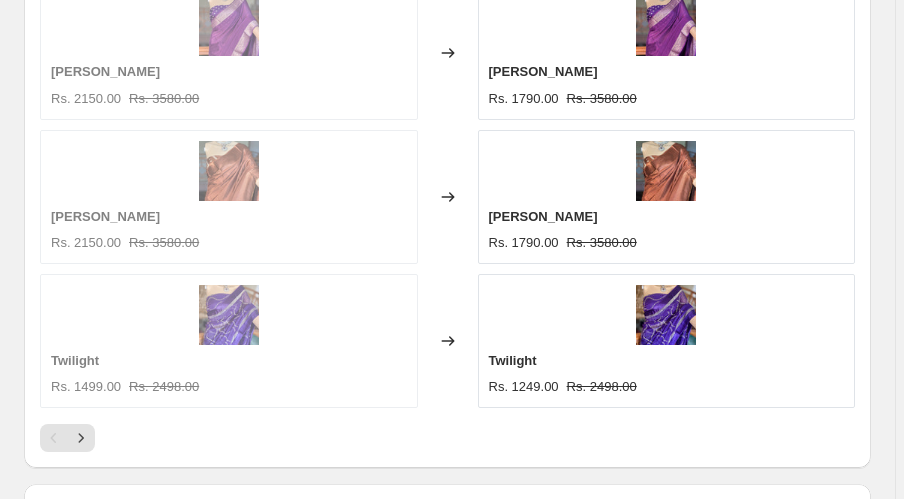 scroll, scrollTop: 2297, scrollLeft: 0, axis: vertical 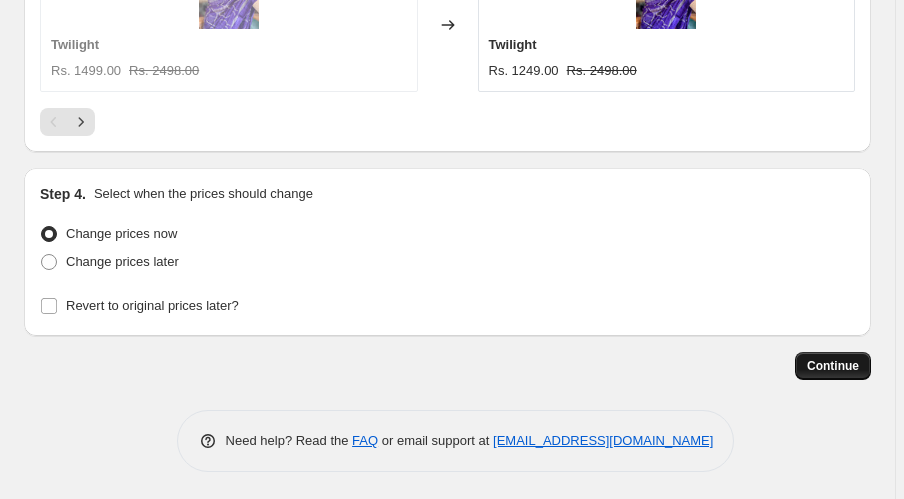 click on "Continue" at bounding box center [833, 366] 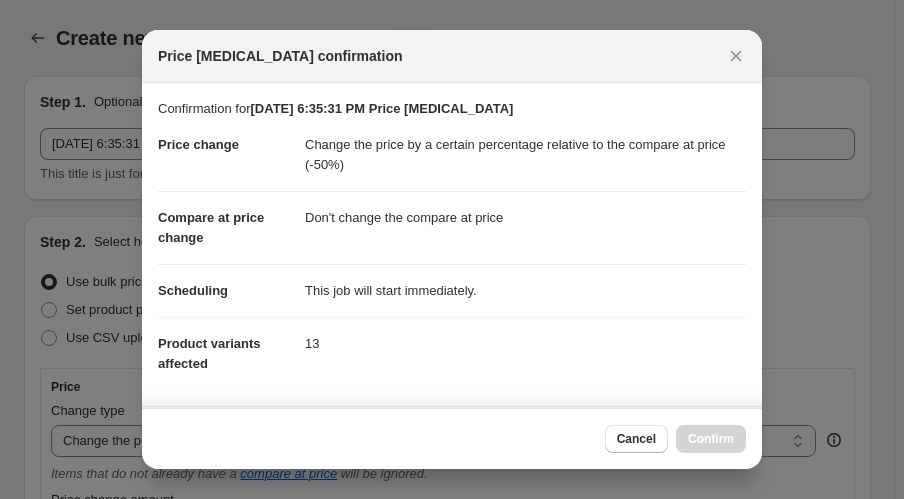 scroll, scrollTop: 2297, scrollLeft: 0, axis: vertical 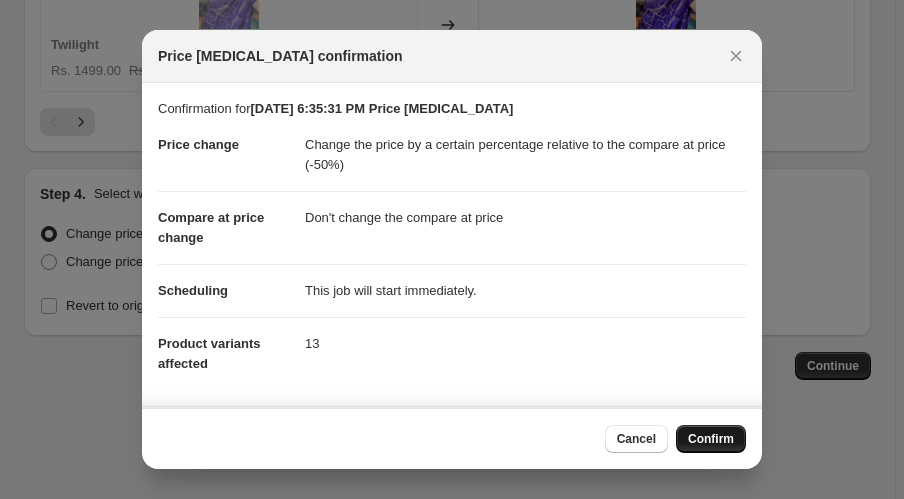 click on "Confirm" at bounding box center [711, 439] 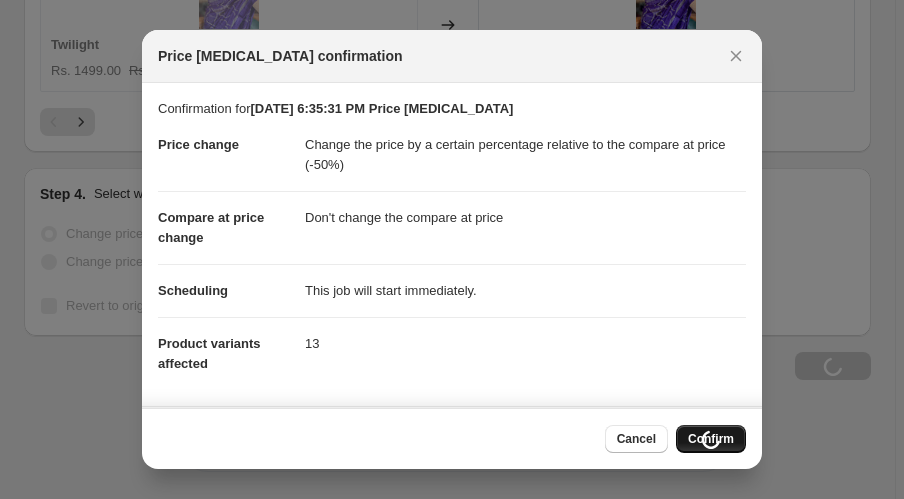 scroll, scrollTop: 2393, scrollLeft: 0, axis: vertical 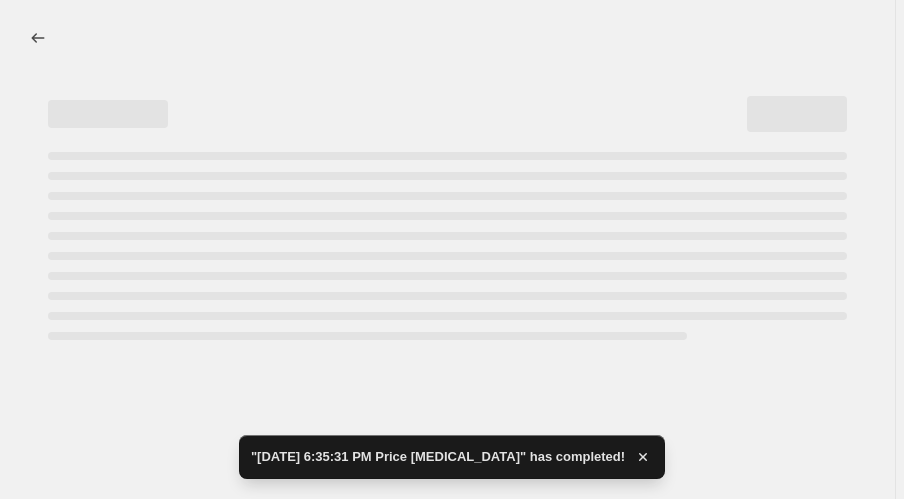 select on "pcap" 